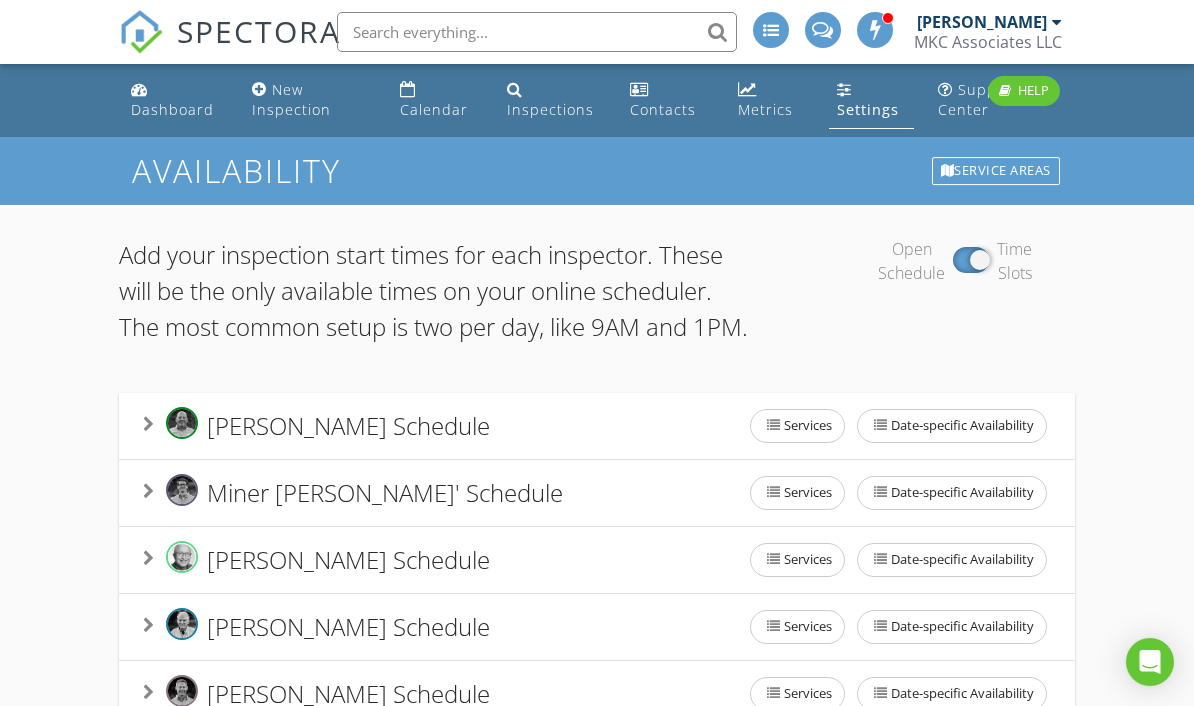 scroll, scrollTop: 219, scrollLeft: 0, axis: vertical 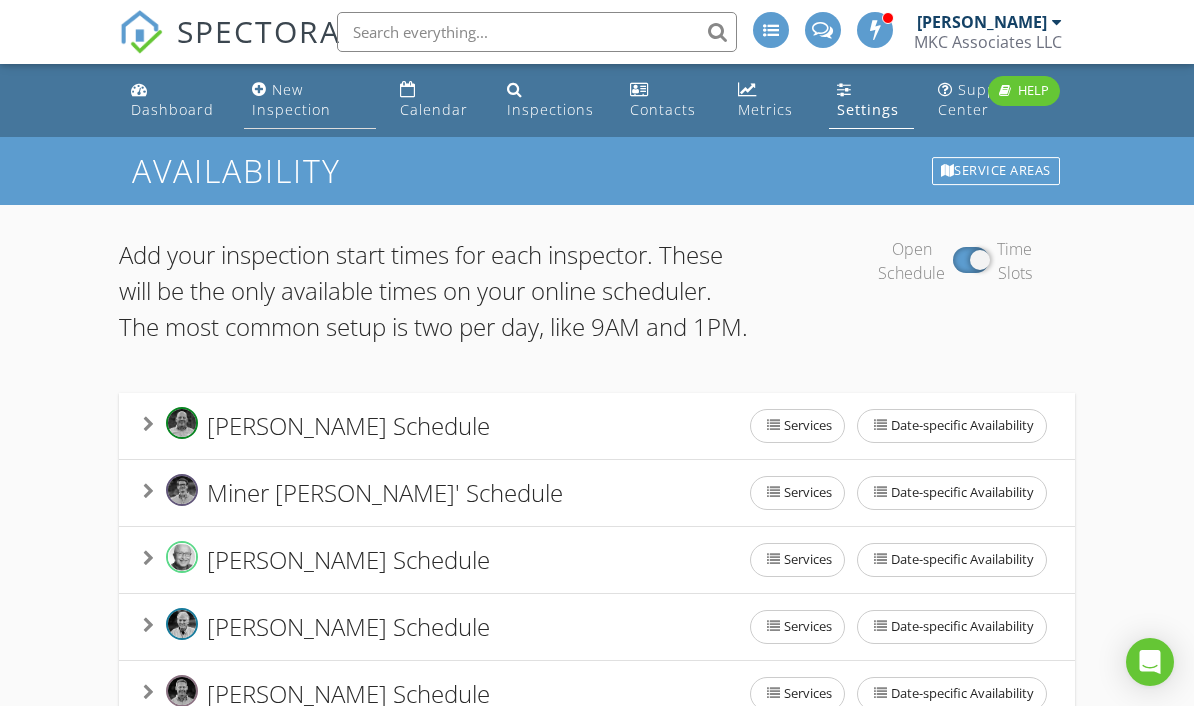 click on "New Inspection" at bounding box center [291, 99] 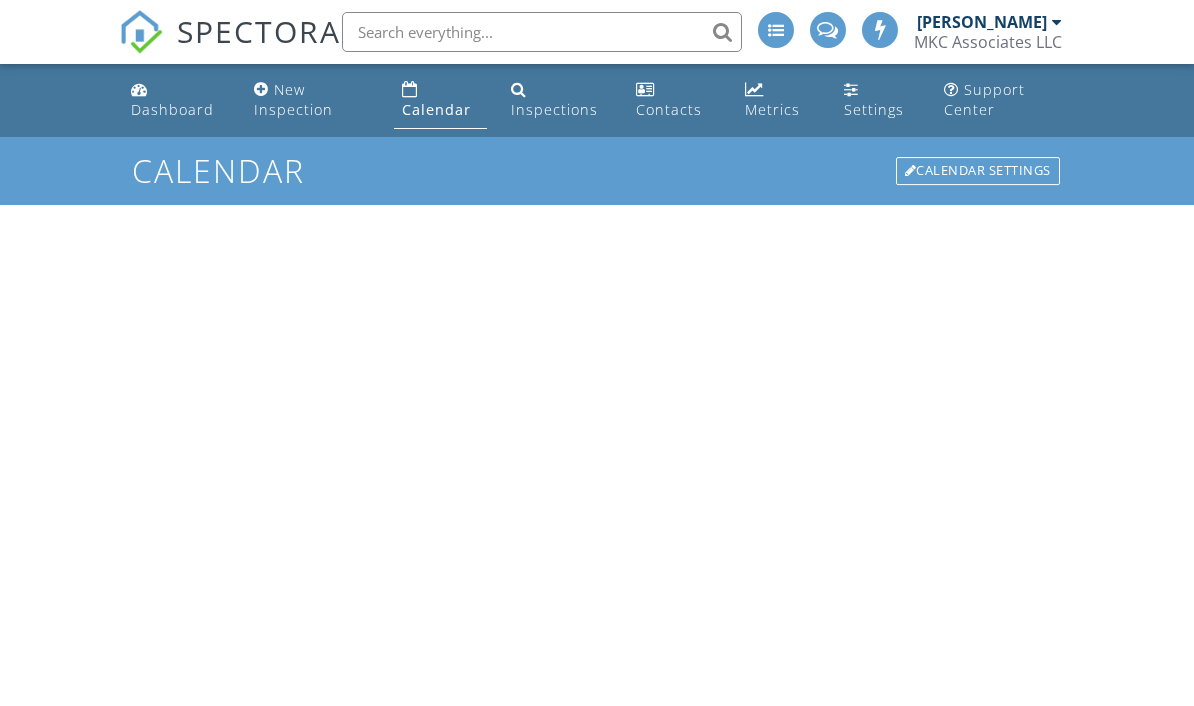 scroll, scrollTop: 0, scrollLeft: 0, axis: both 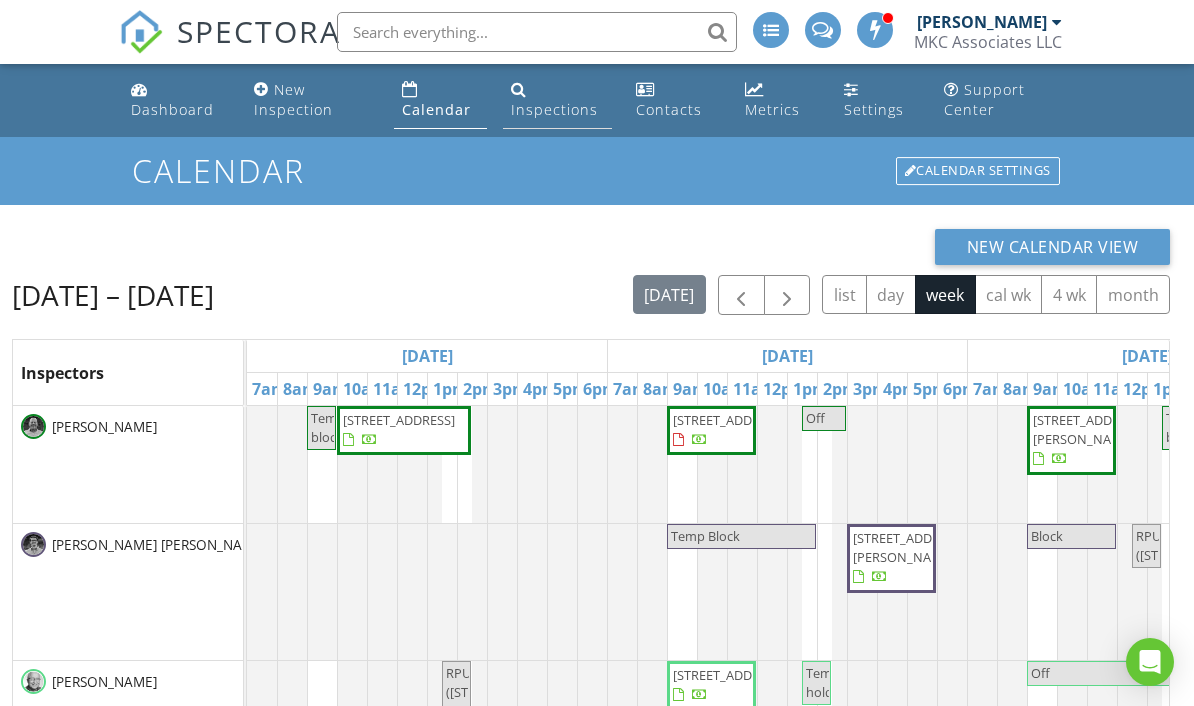 click on "Inspections" at bounding box center (554, 109) 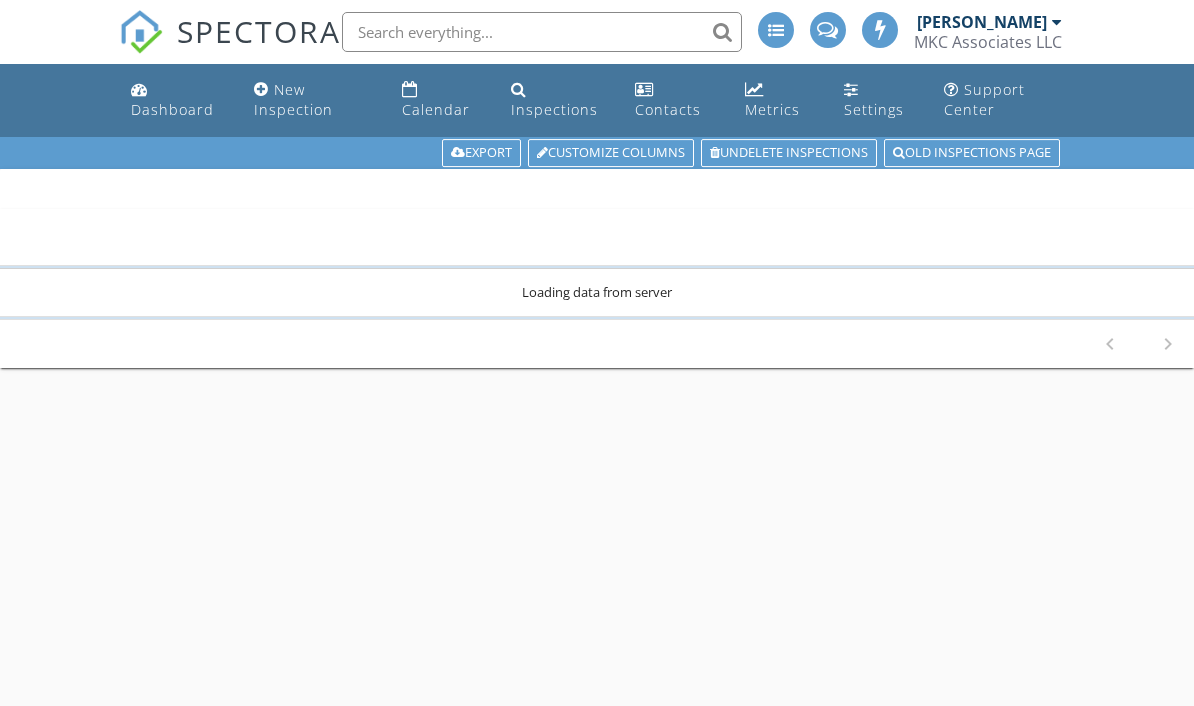 scroll, scrollTop: 0, scrollLeft: 0, axis: both 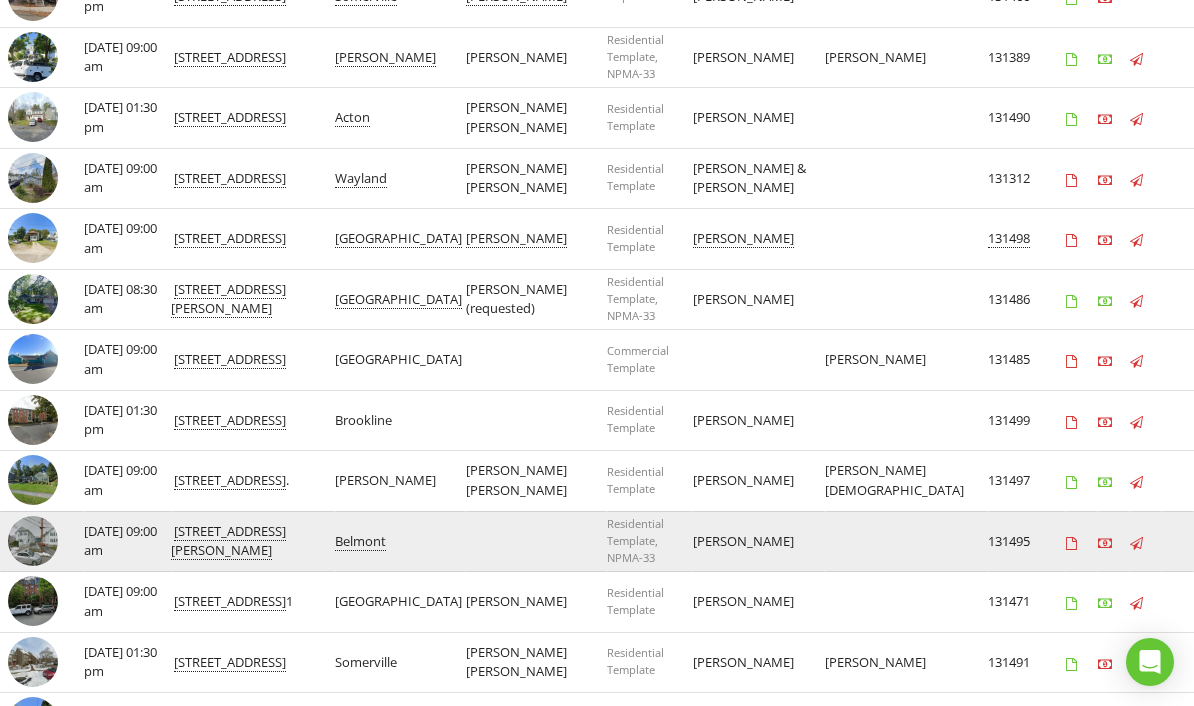 click at bounding box center (33, 541) 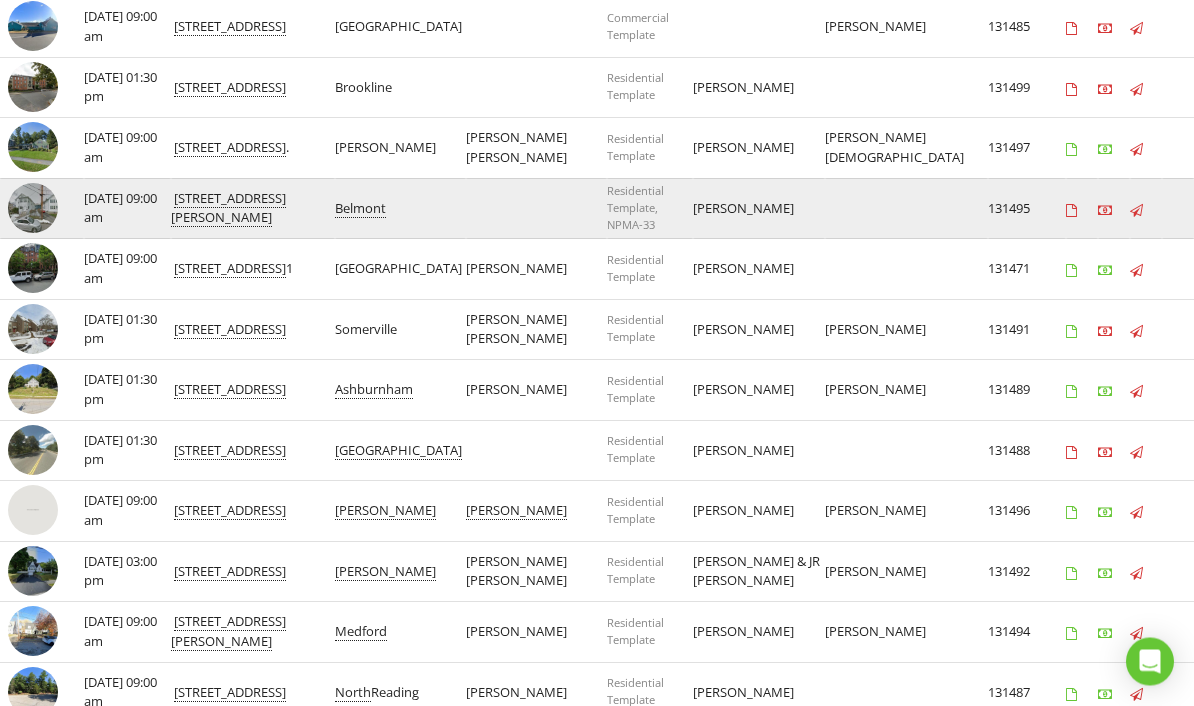scroll, scrollTop: 934, scrollLeft: 0, axis: vertical 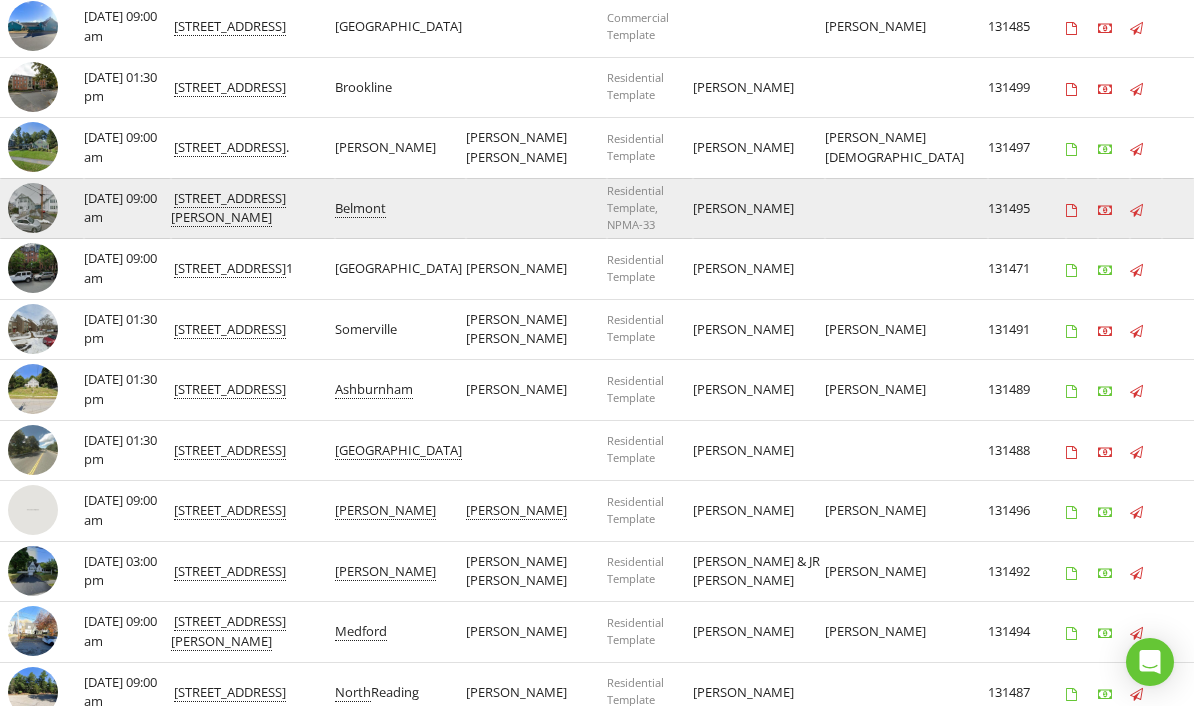 click at bounding box center (33, 208) 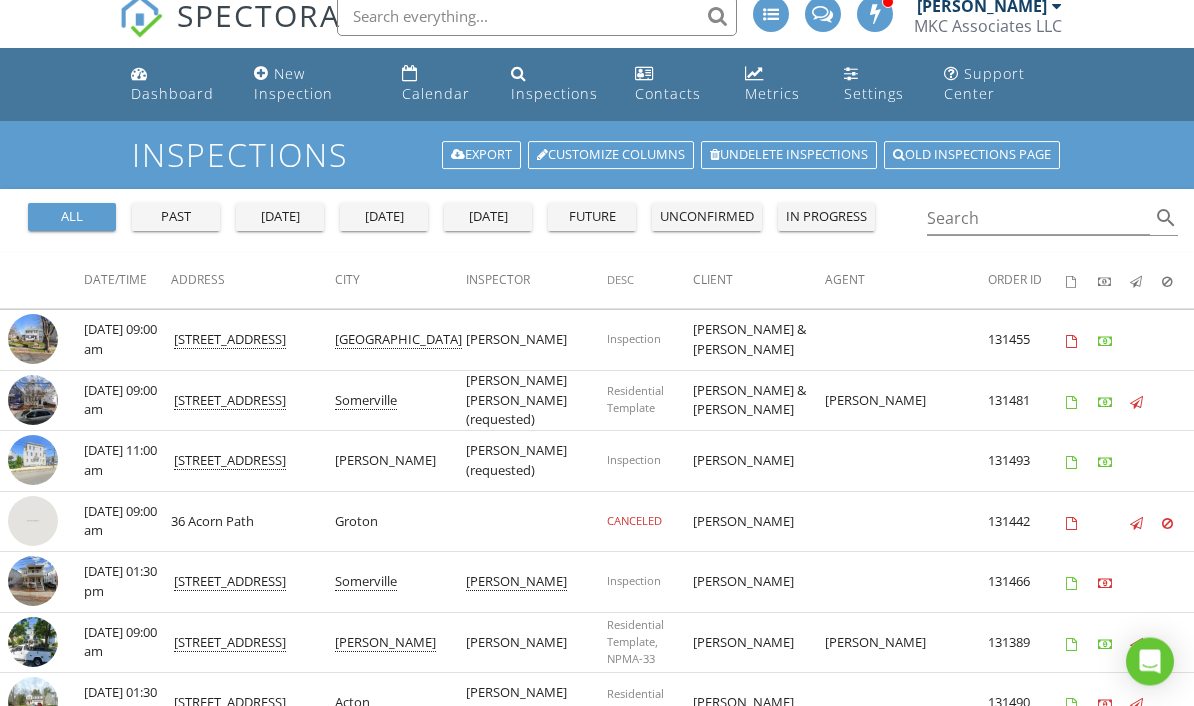 scroll, scrollTop: 0, scrollLeft: 0, axis: both 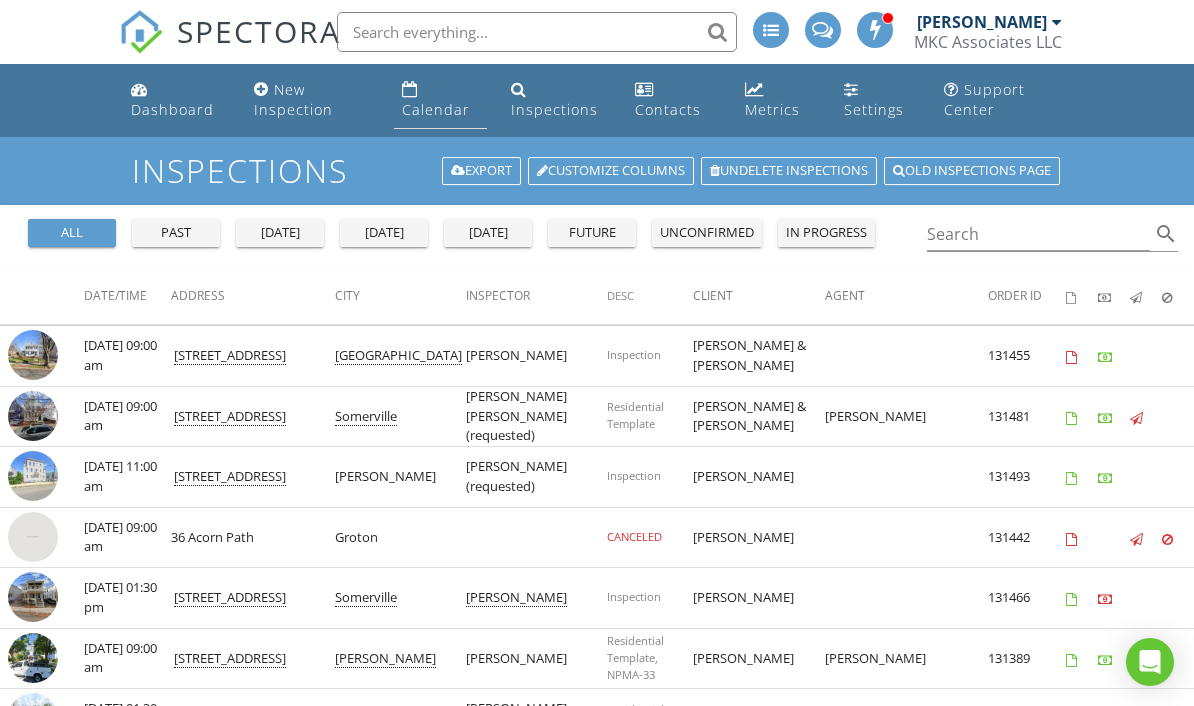 click on "Calendar" at bounding box center [436, 109] 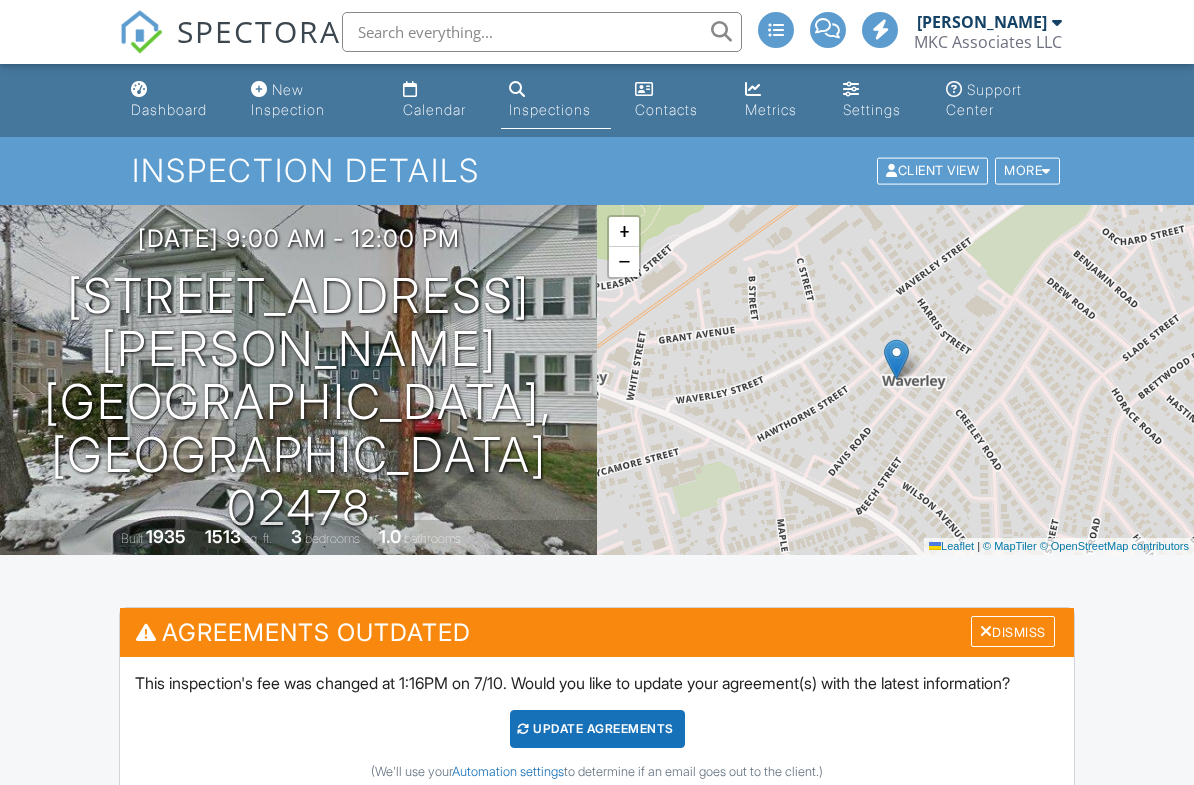 scroll, scrollTop: 0, scrollLeft: 0, axis: both 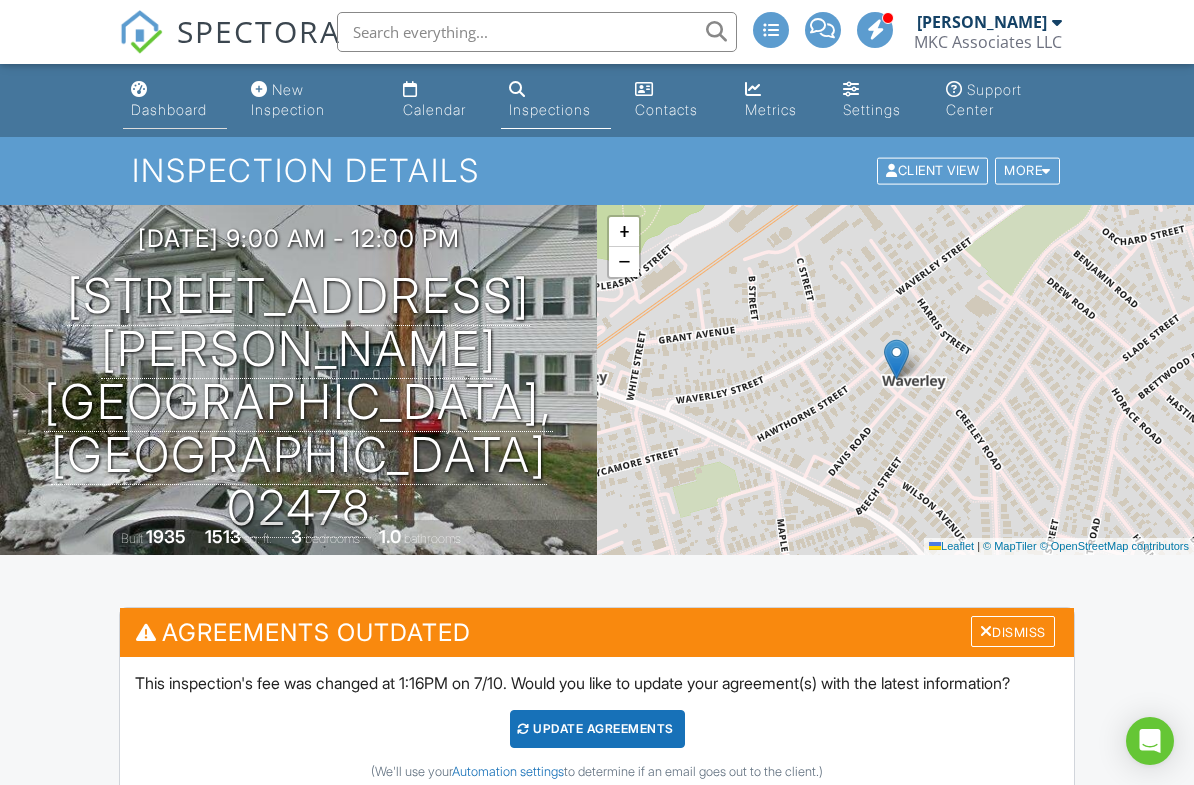 click on "Dashboard" at bounding box center (169, 109) 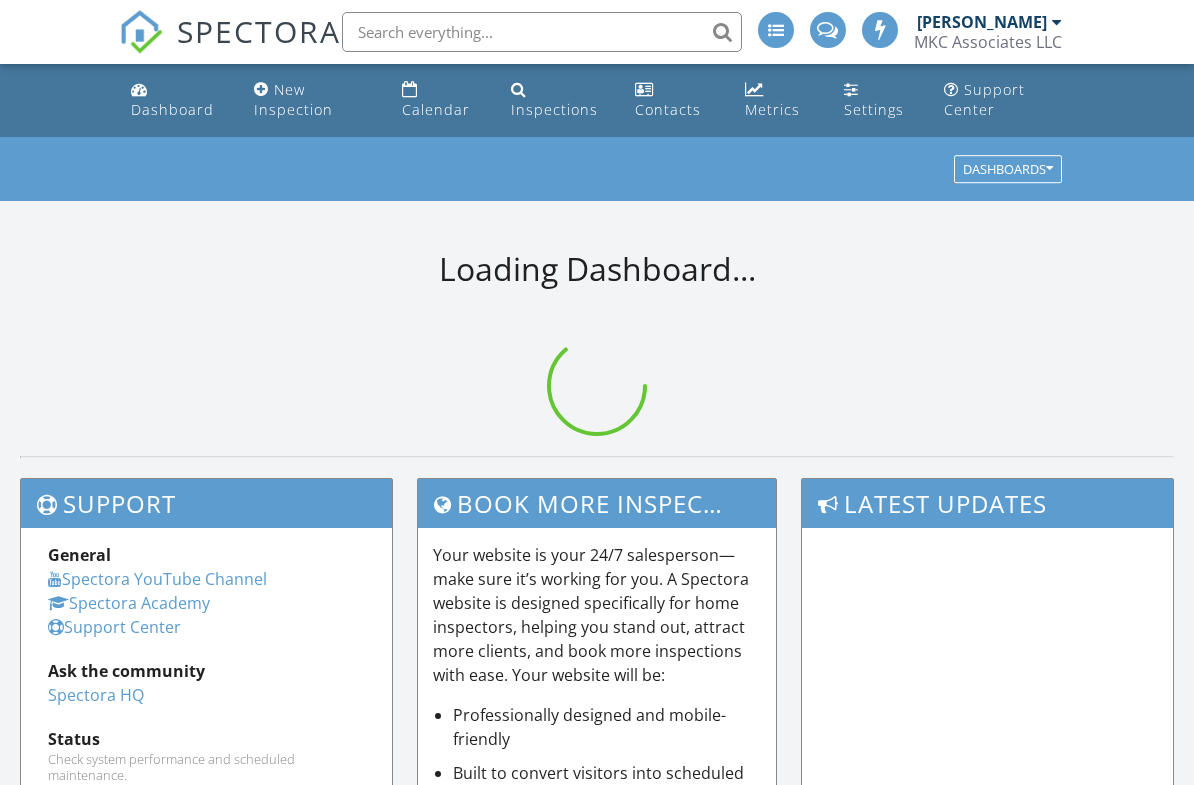 scroll, scrollTop: 0, scrollLeft: 0, axis: both 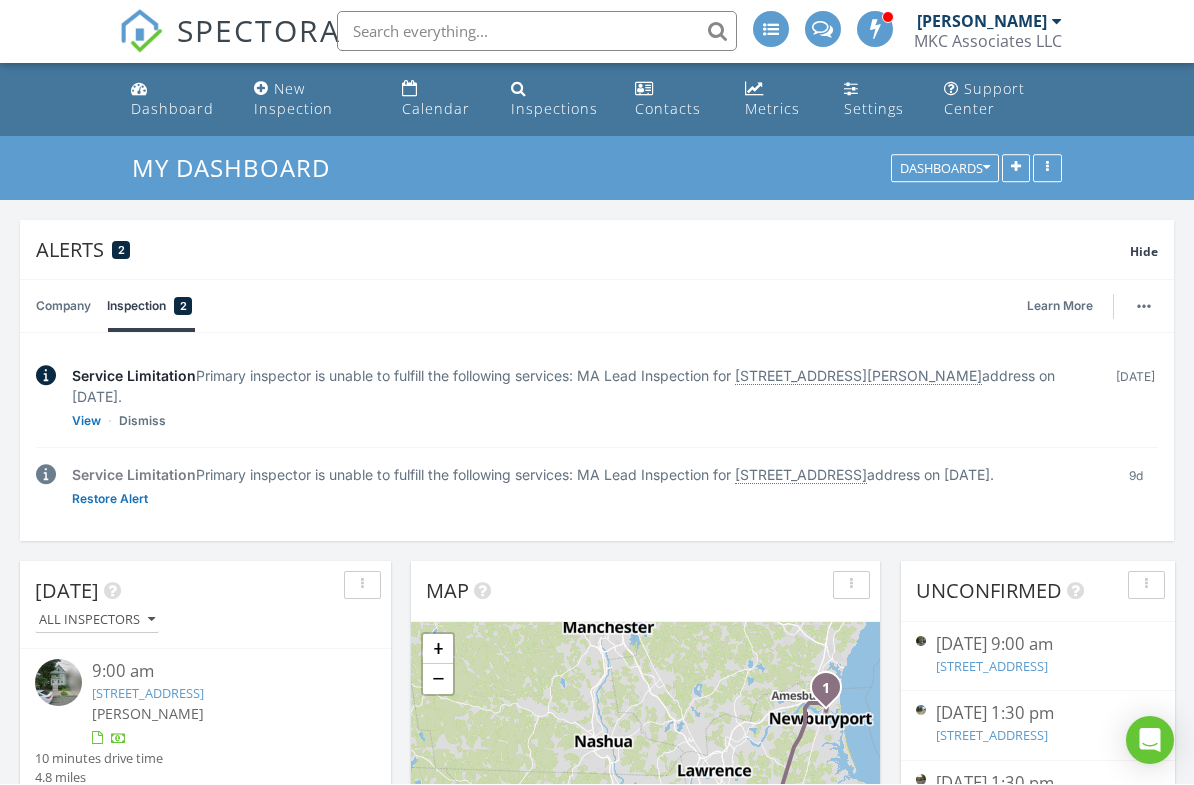 click at bounding box center (537, 32) 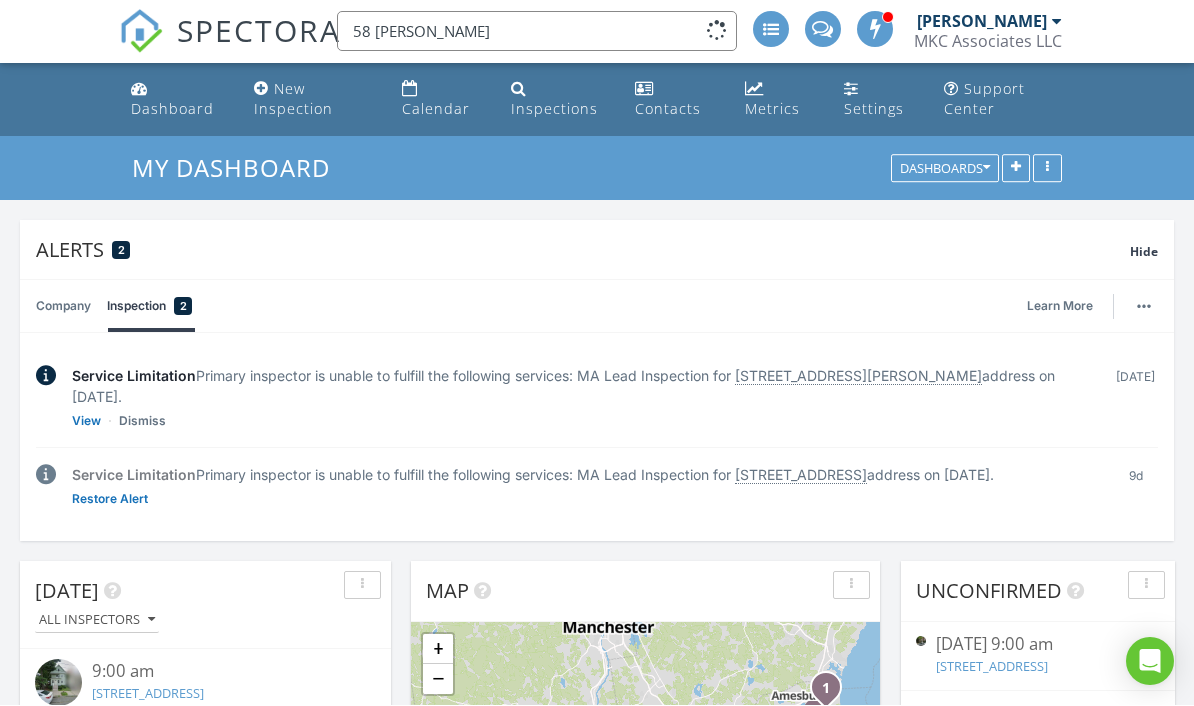 type on "58 [PERSON_NAME]" 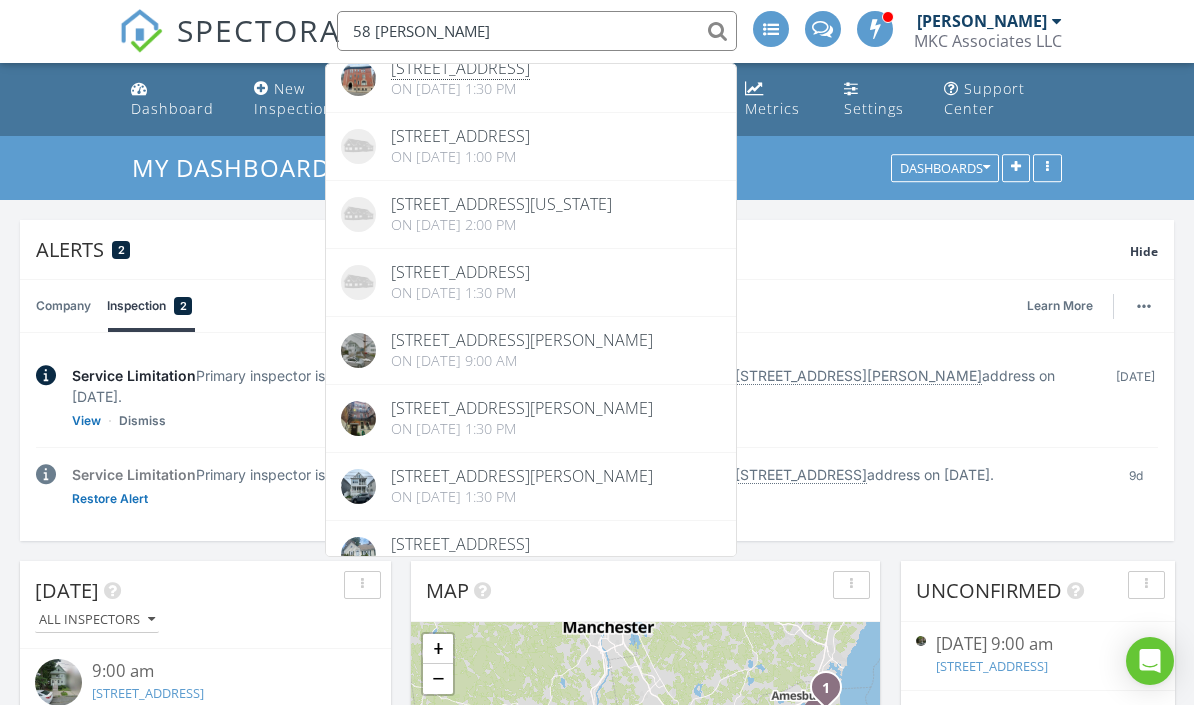 scroll, scrollTop: 462, scrollLeft: 0, axis: vertical 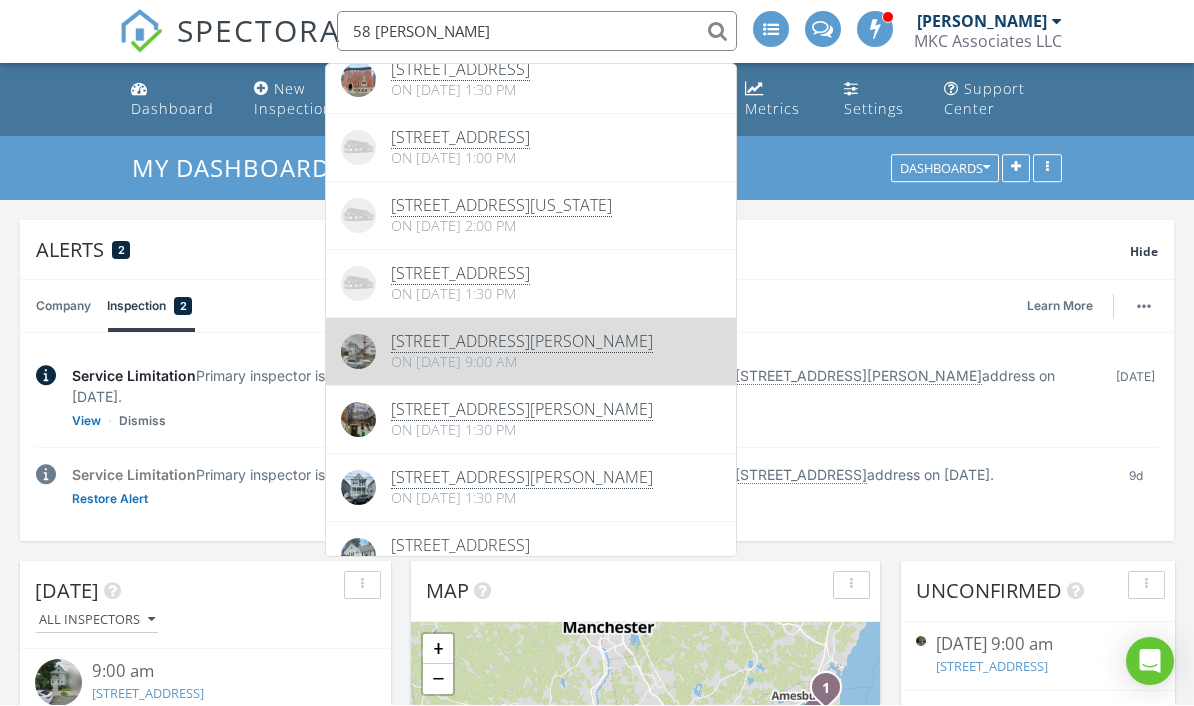 type 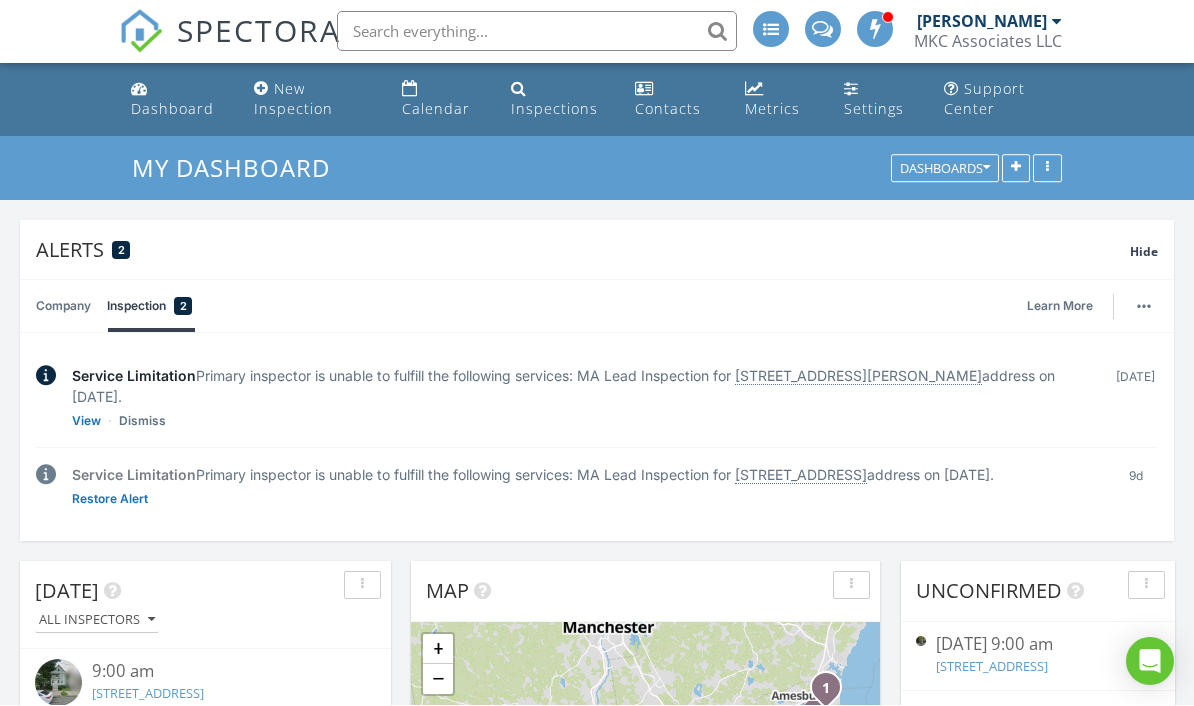click on "Service Limitation
Primary inspector is unable to fulfill the following services: MA Lead Inspection for   [STREET_ADDRESS][PERSON_NAME]  address on [DATE]." at bounding box center (584, 387) 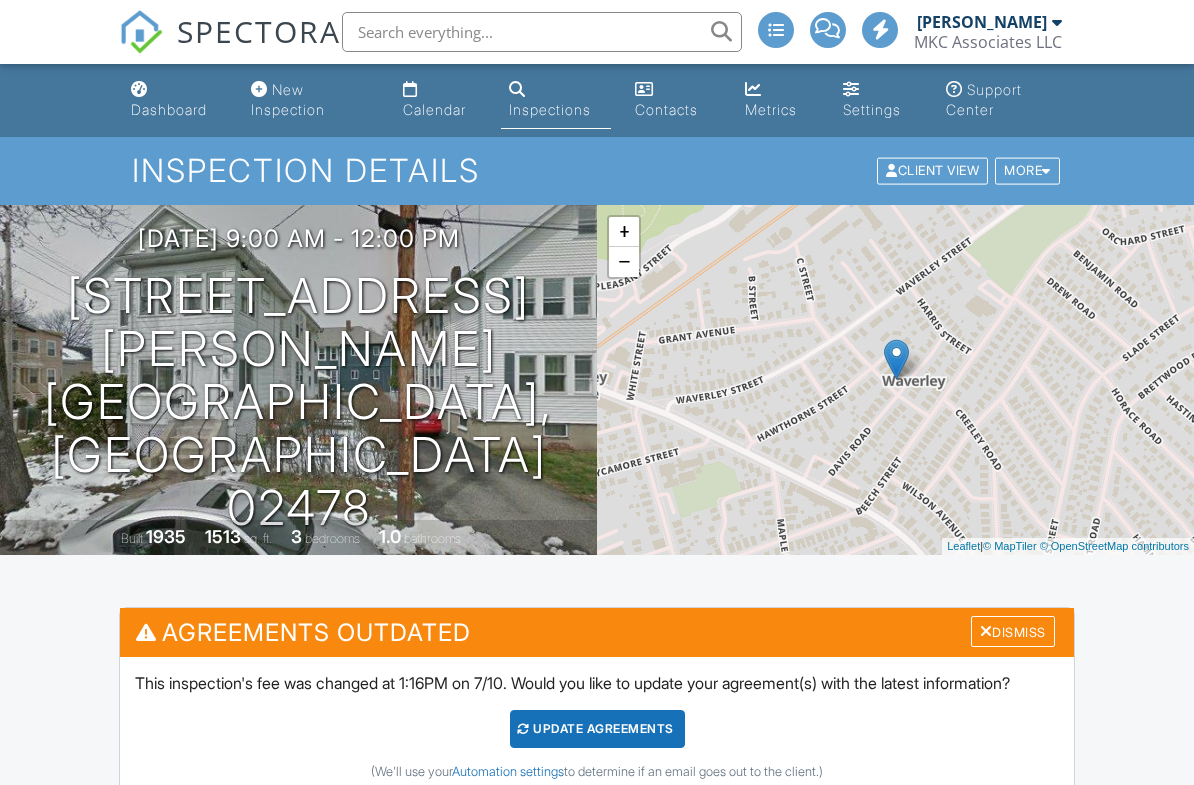 scroll, scrollTop: 167, scrollLeft: 0, axis: vertical 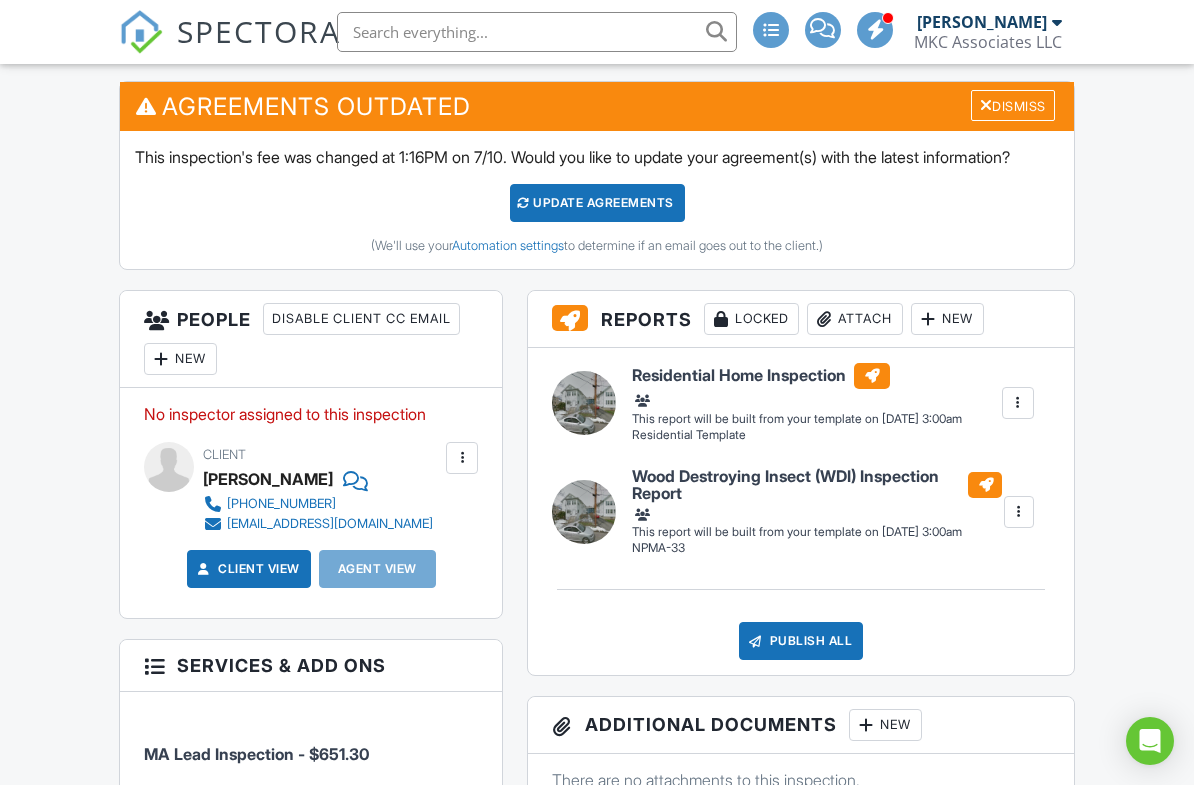 click at bounding box center [1018, 403] 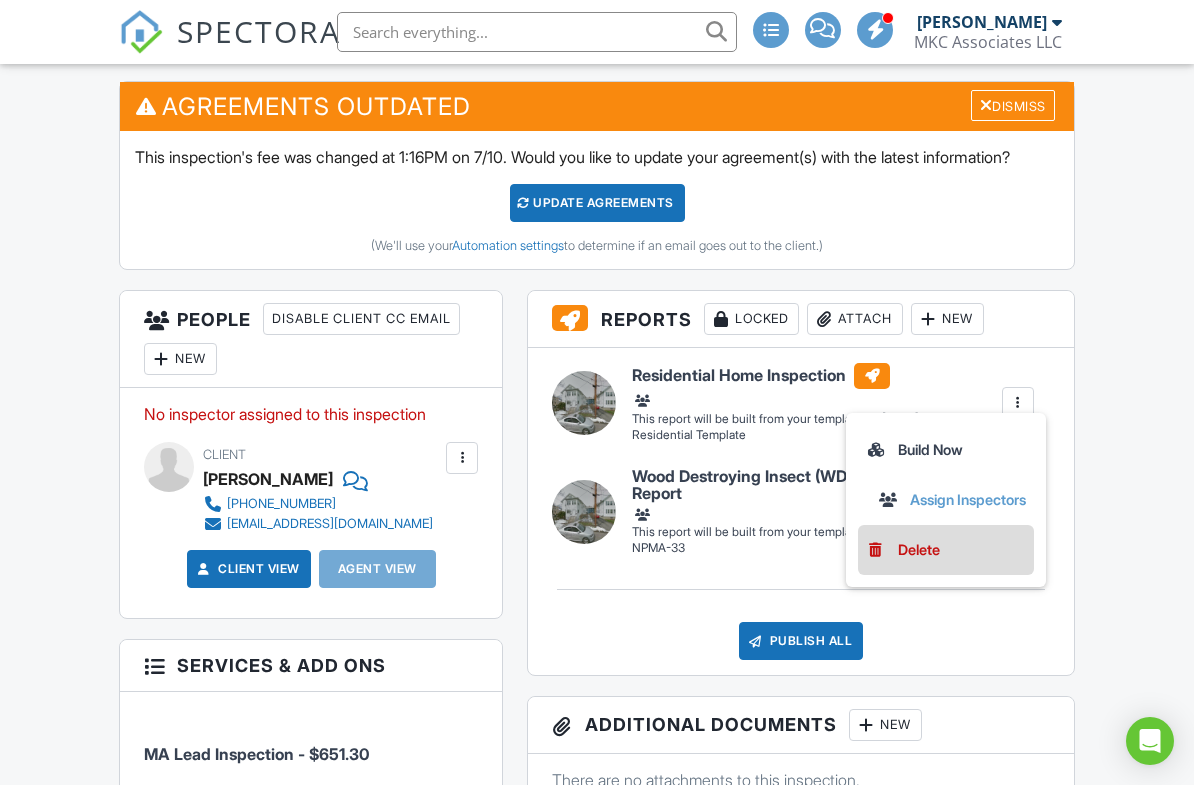 click on "Delete" at bounding box center (946, 550) 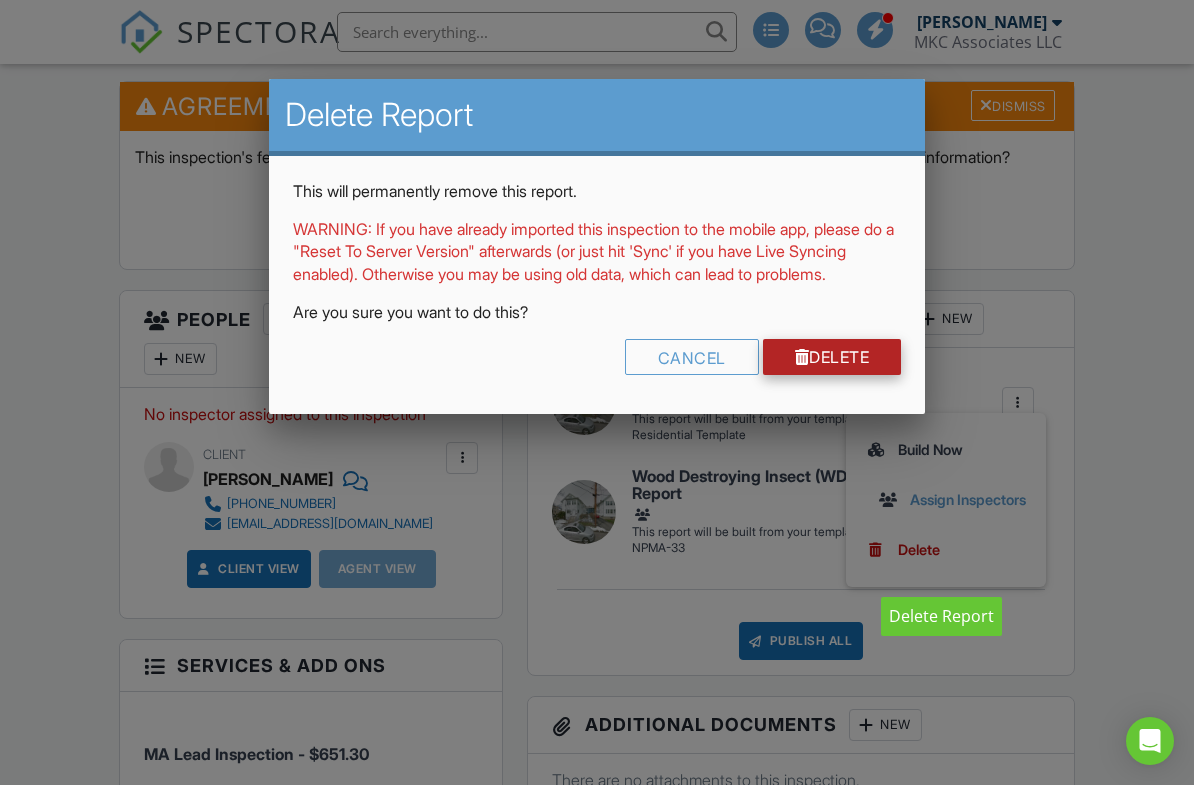click on "Delete" at bounding box center (832, 357) 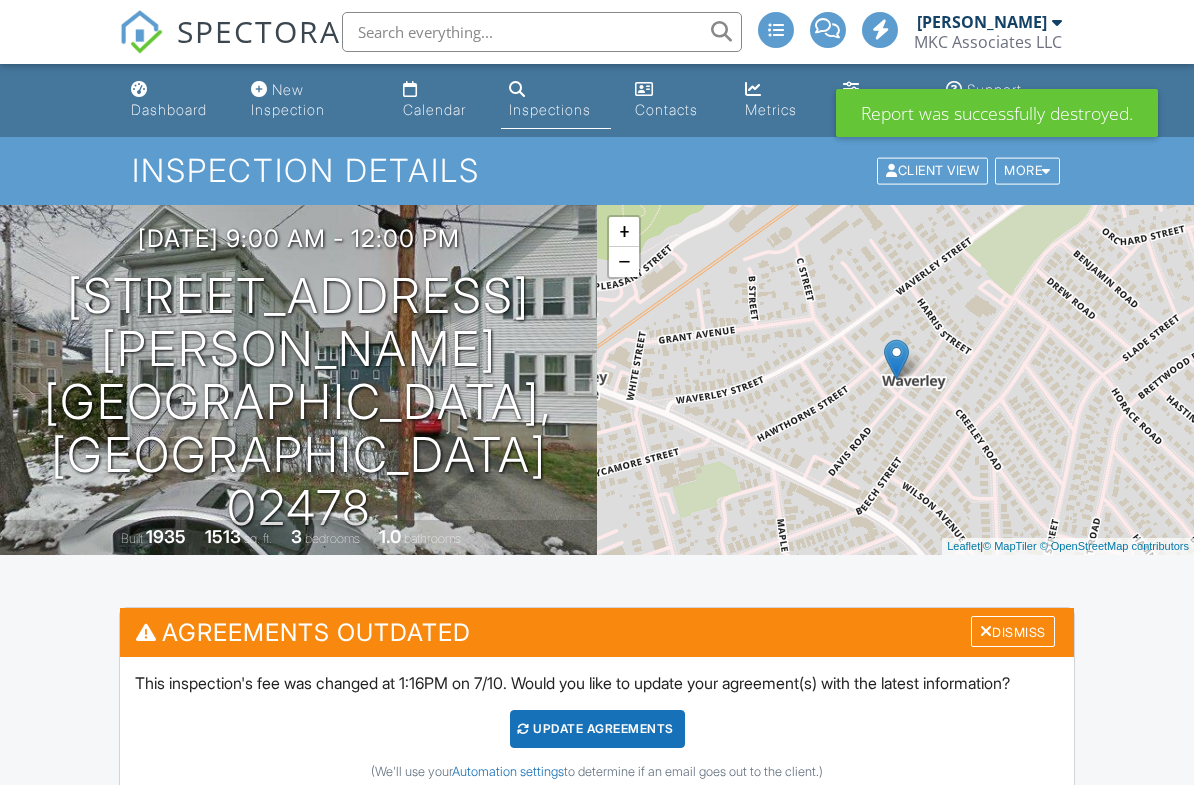 scroll, scrollTop: 320, scrollLeft: 0, axis: vertical 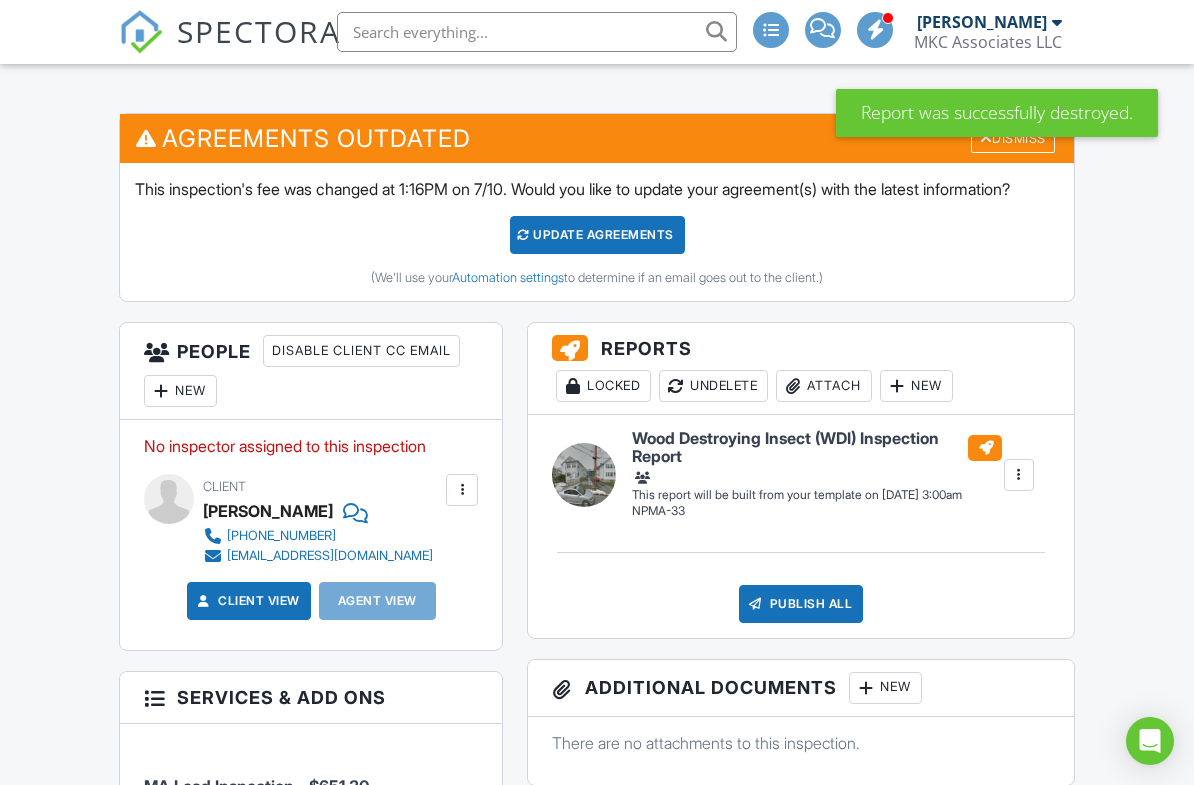 click at bounding box center (1019, 475) 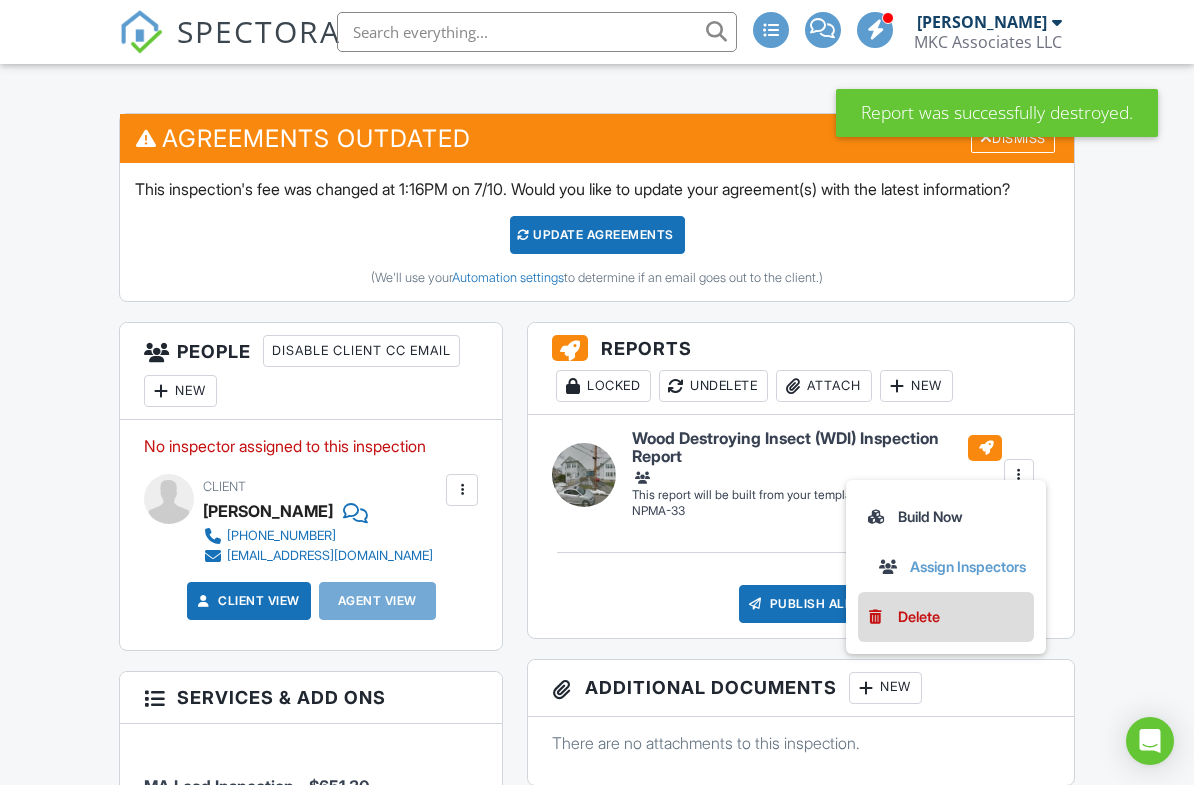 click on "Delete" at bounding box center (946, 617) 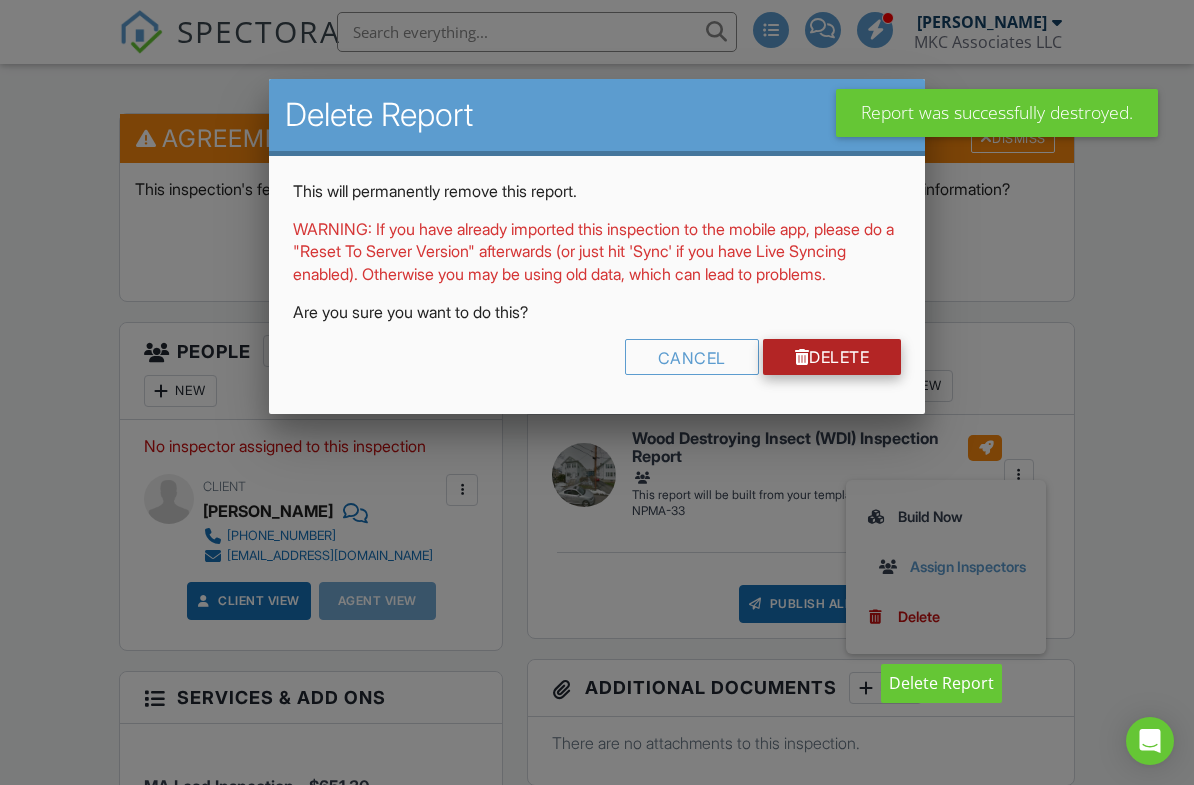 click on "Delete" at bounding box center [832, 357] 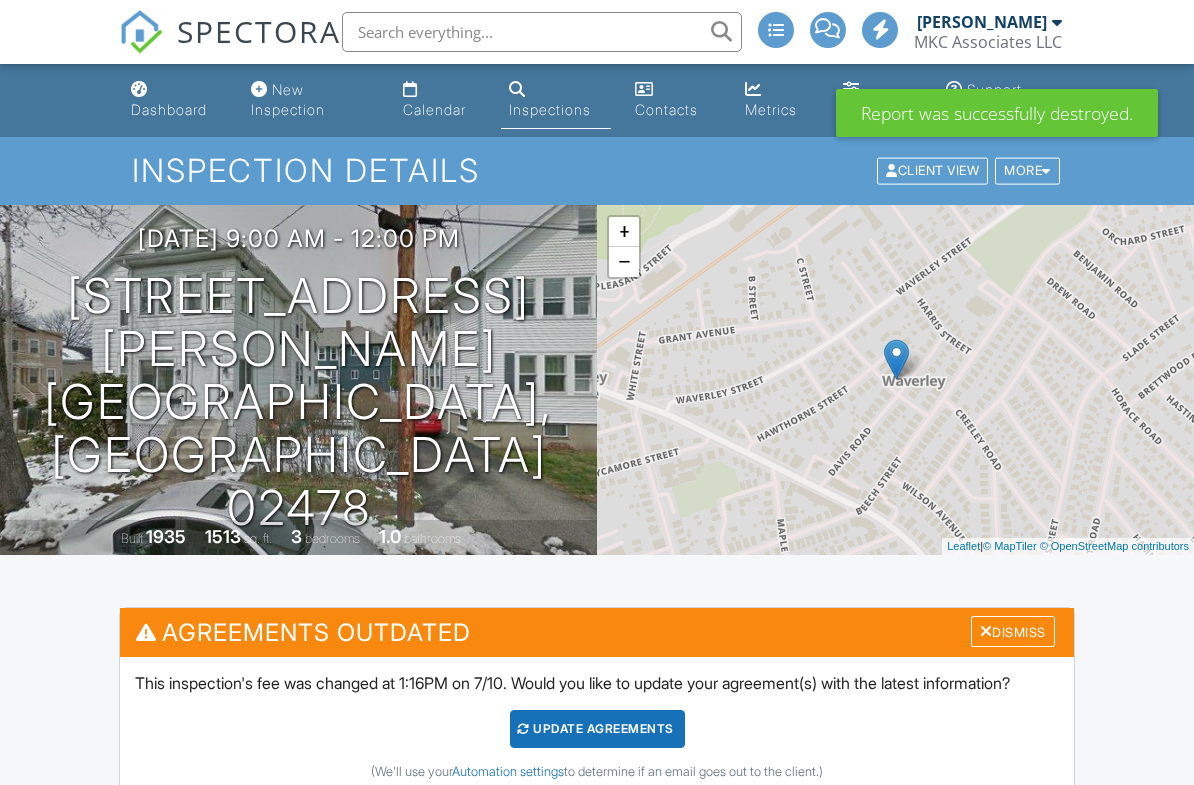 scroll, scrollTop: 311, scrollLeft: 0, axis: vertical 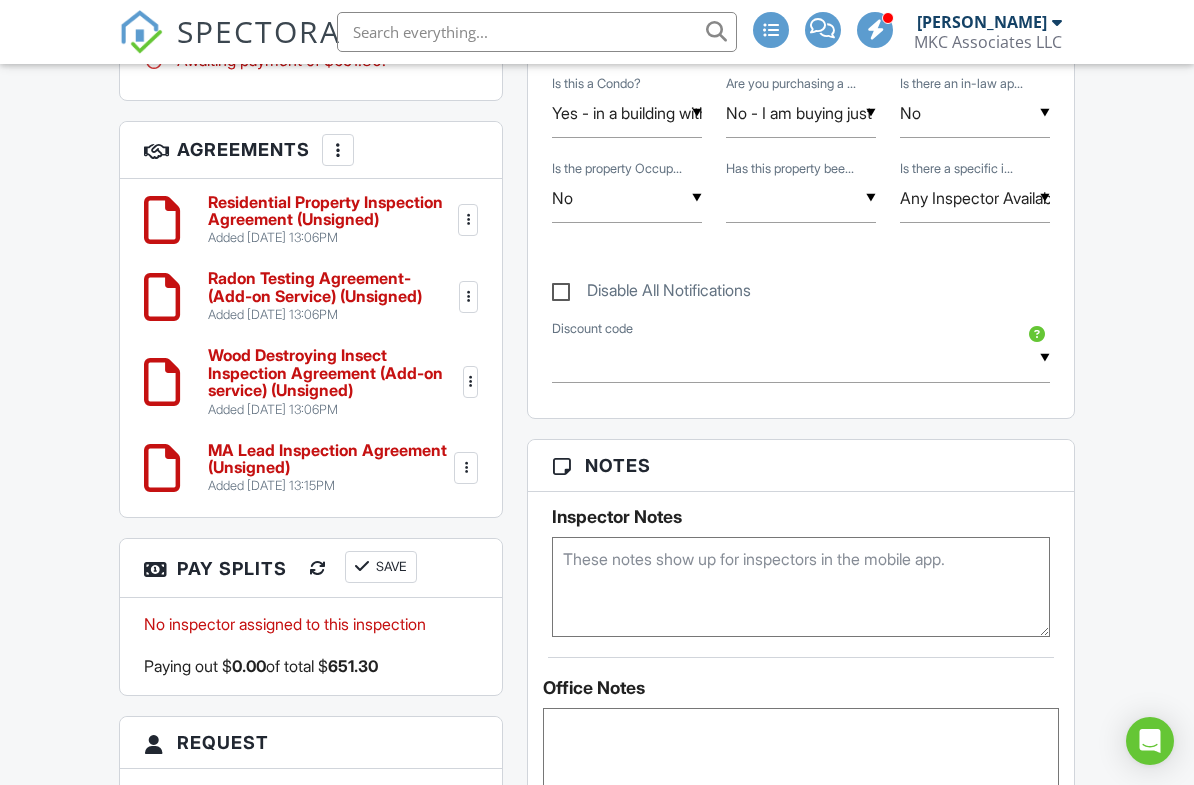 click at bounding box center (471, 382) 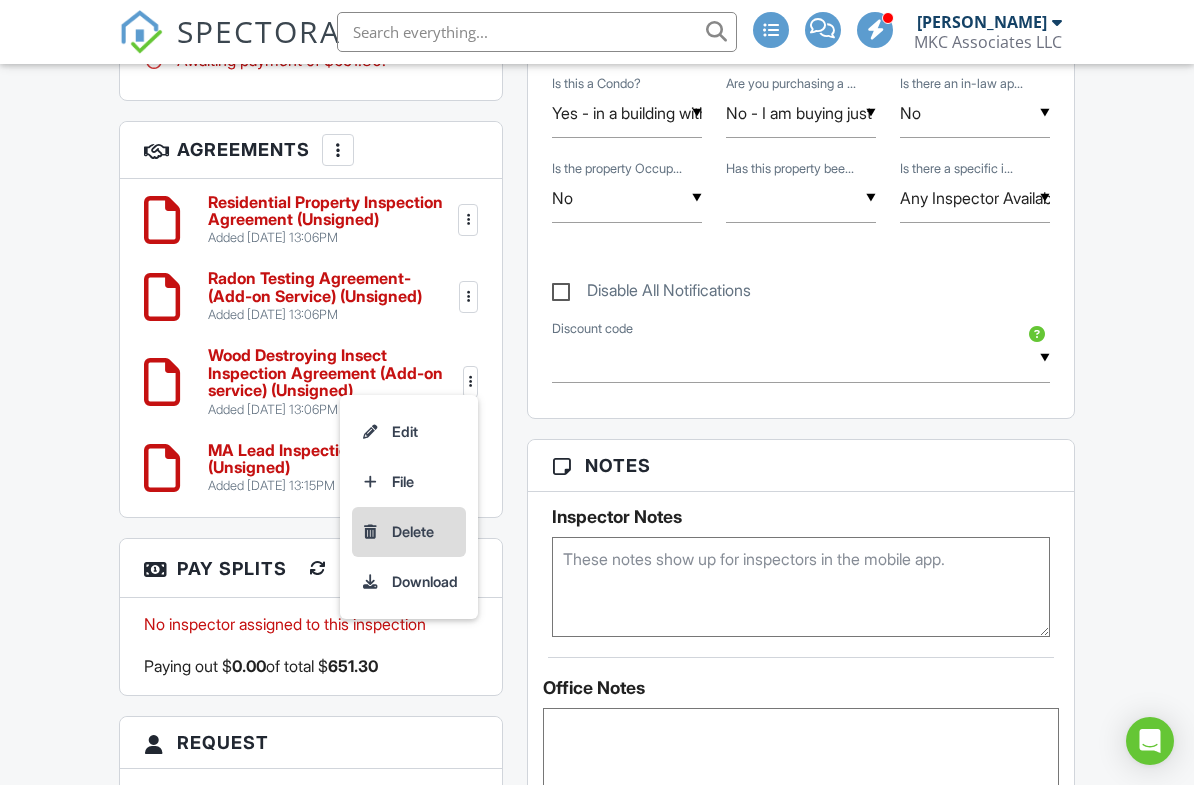 click on "Delete" at bounding box center (409, 532) 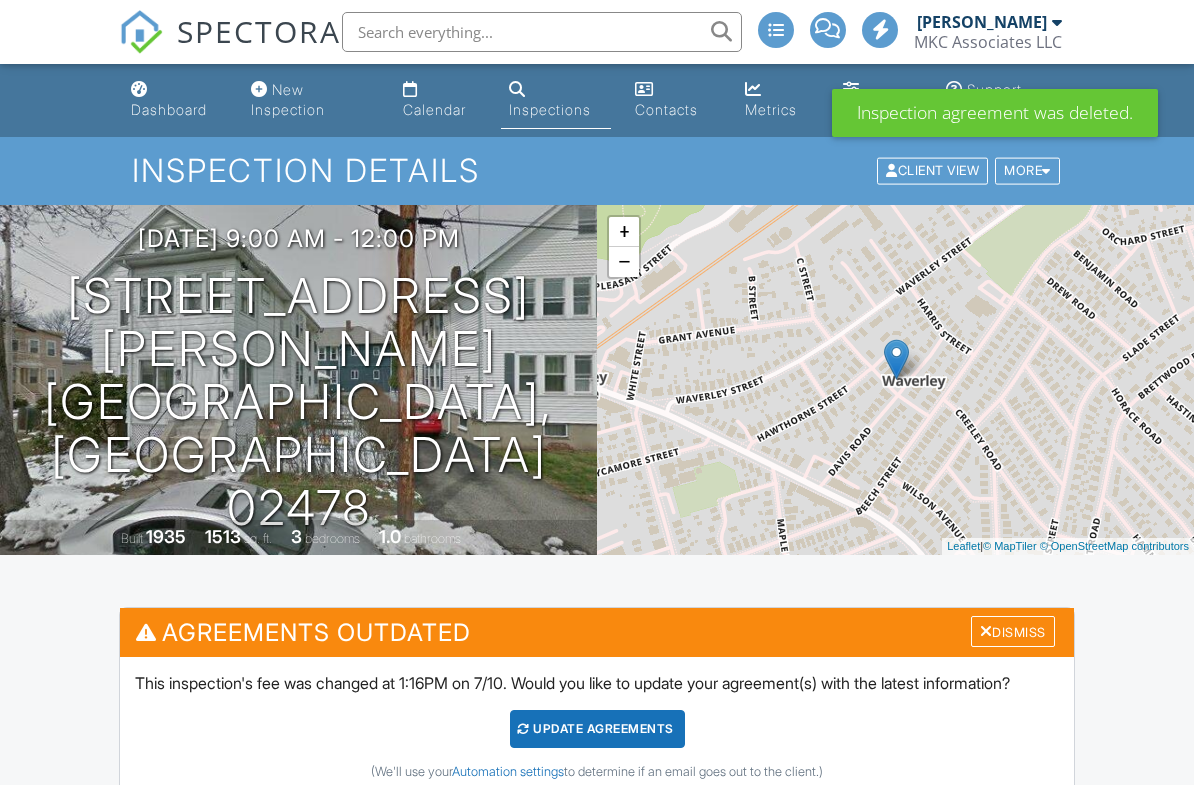 scroll, scrollTop: 0, scrollLeft: 0, axis: both 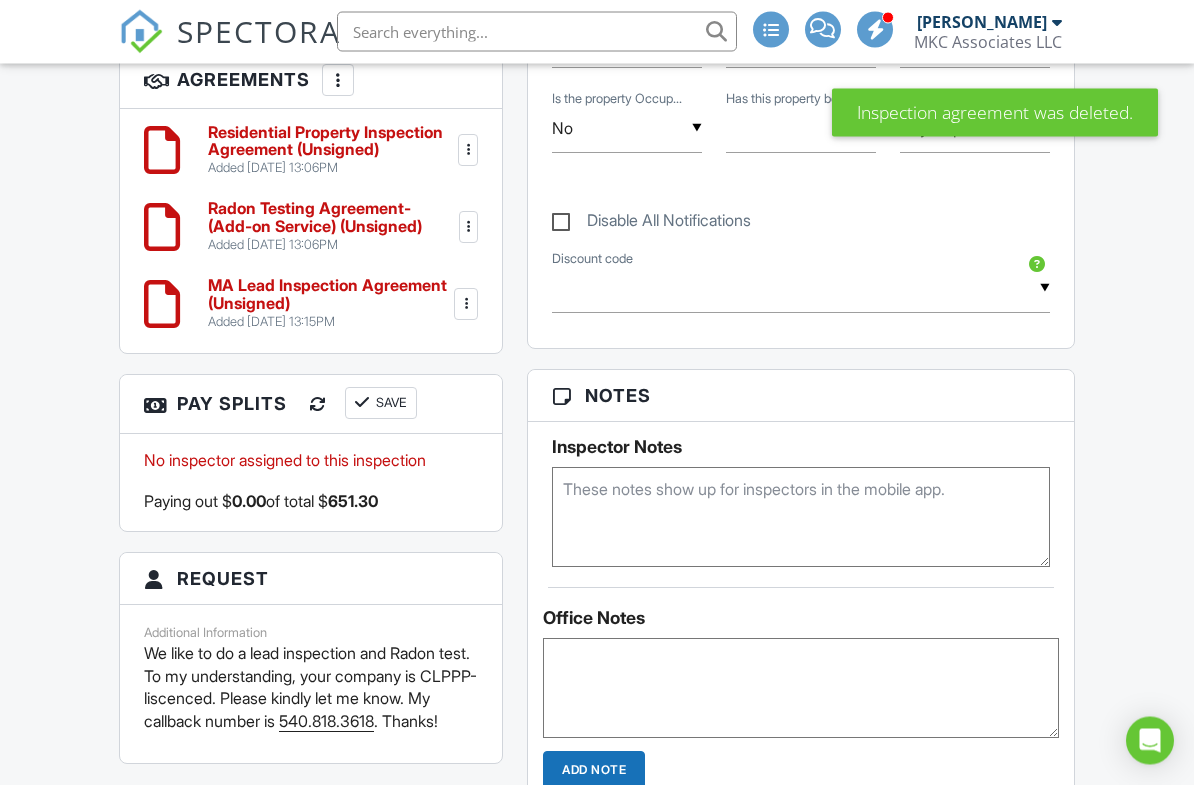 click at bounding box center (468, 151) 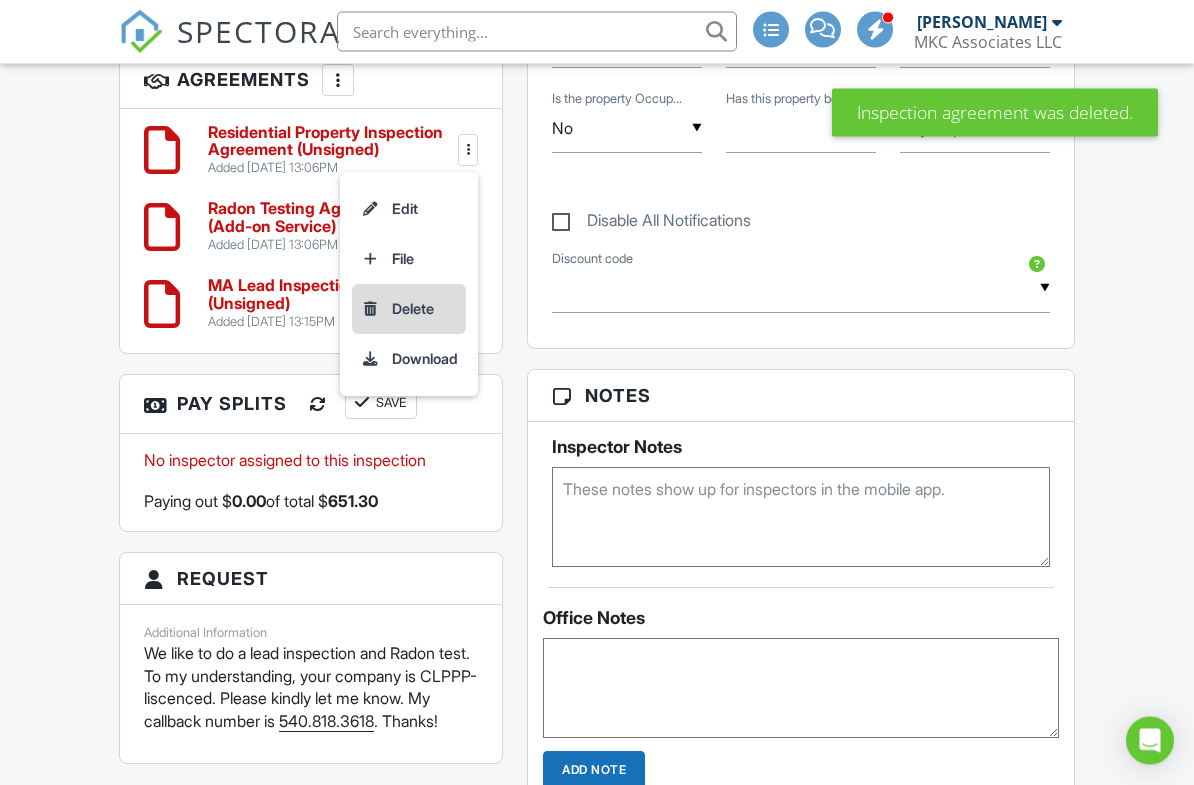 click on "Delete" at bounding box center [409, 310] 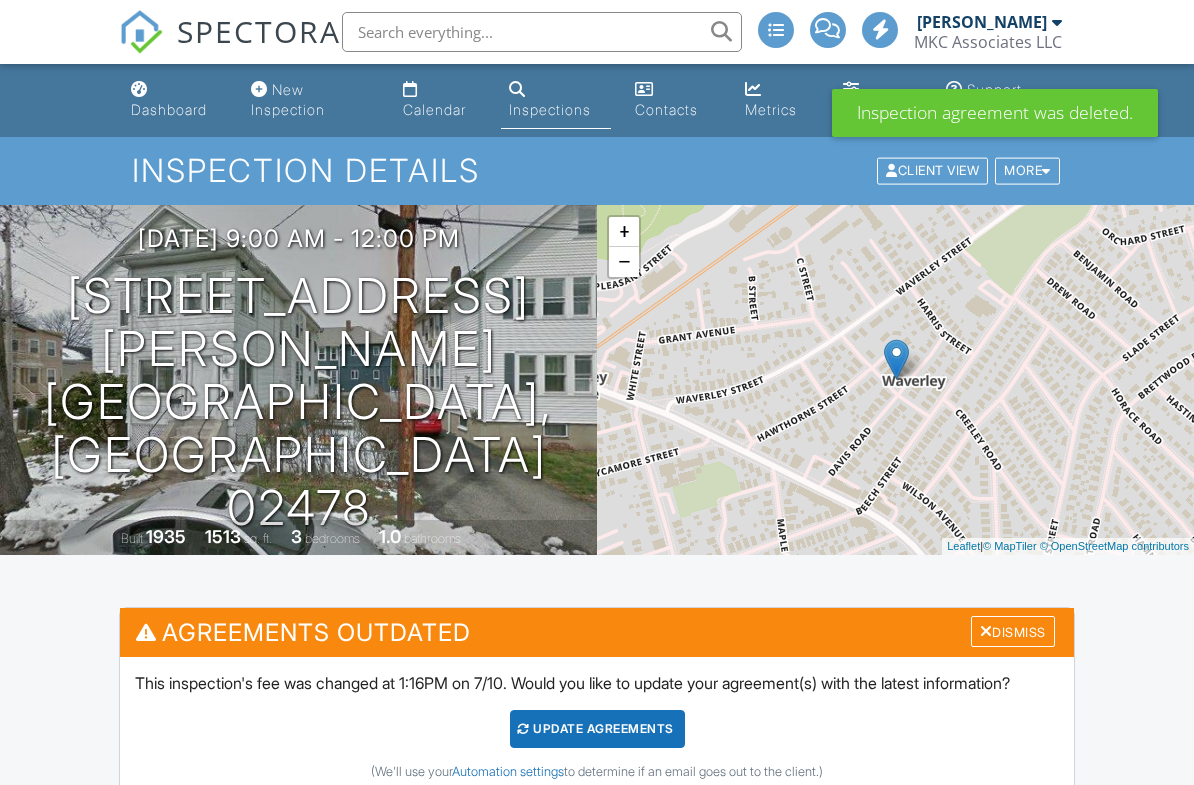 scroll, scrollTop: 675, scrollLeft: 0, axis: vertical 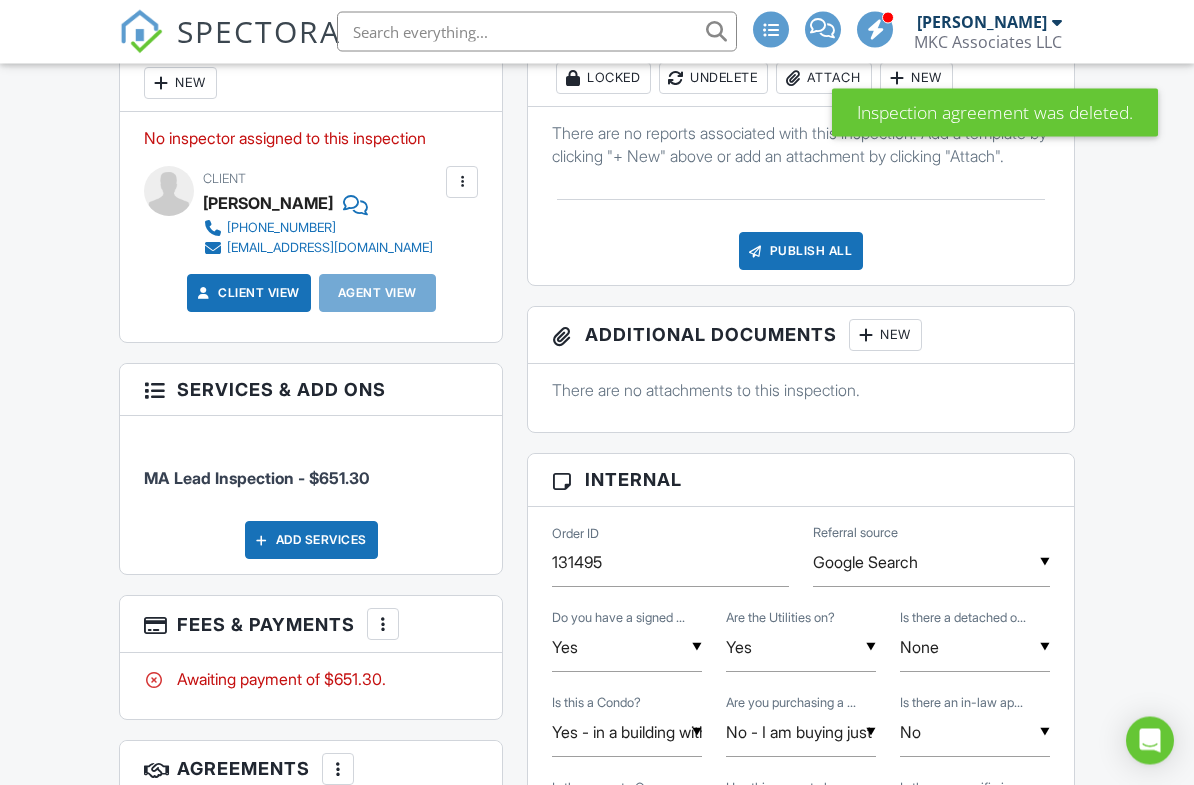 click on "Dashboard
New Inspection
Calendar
Inspections
Contacts
Metrics
Settings
Support Center
Inspection Details
Client View
More
Property Details
Reschedule
Reorder / Copy
Share
Cancel
Delete
Print Order
Convert to V9
Enable Pass on CC Fees
View Change Log
07/14/2025  9:00 am
- 12:00 pm
58 Davis Rd
Belmont, MA 02478
Built
1935
1513
sq. ft.
3
bedrooms
1.0
bathrooms
+ − Leaflet  |  © MapTiler   © OpenStreetMap contributors
All emails and texts are disabled for this inspection!
Turn on emails and texts
Agreements Outdated
Dismiss
This inspection's fee was changed at  1:16PM on 7/10. Would you like to update your agreement(s) with the latest information?" at bounding box center (597, 1610) 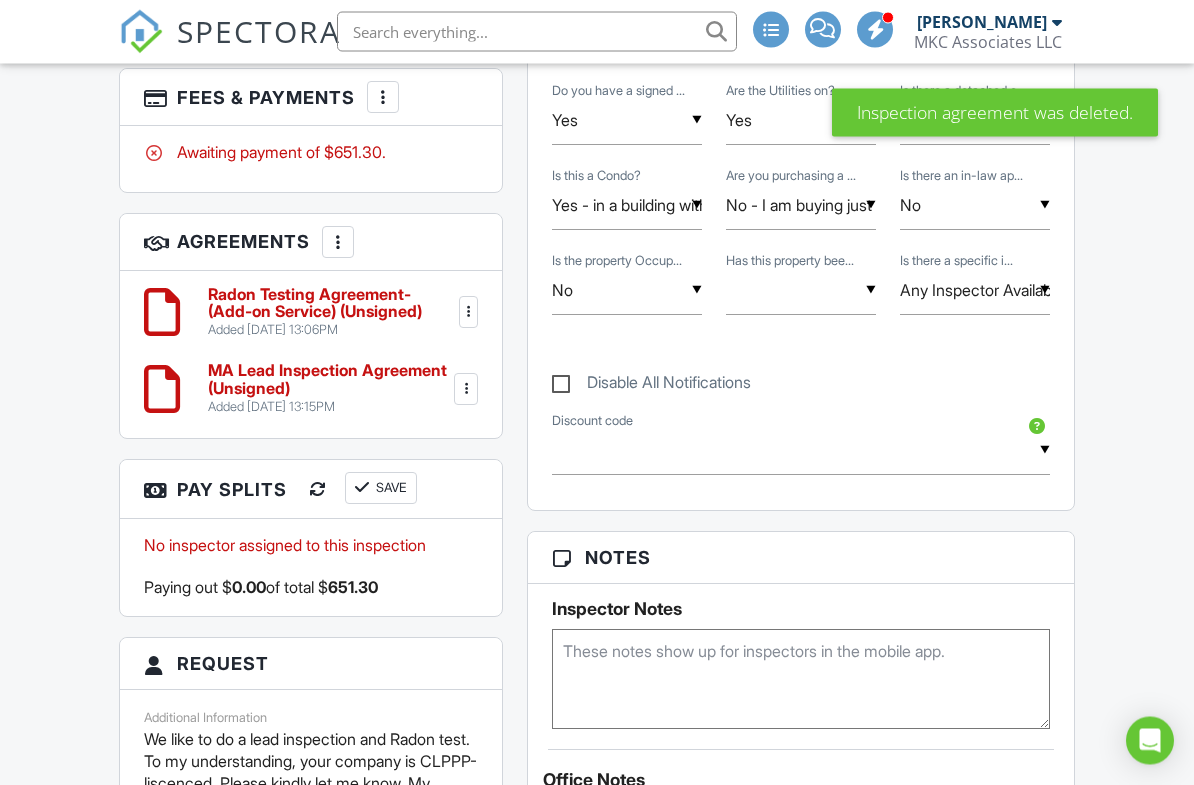 scroll, scrollTop: 1329, scrollLeft: 0, axis: vertical 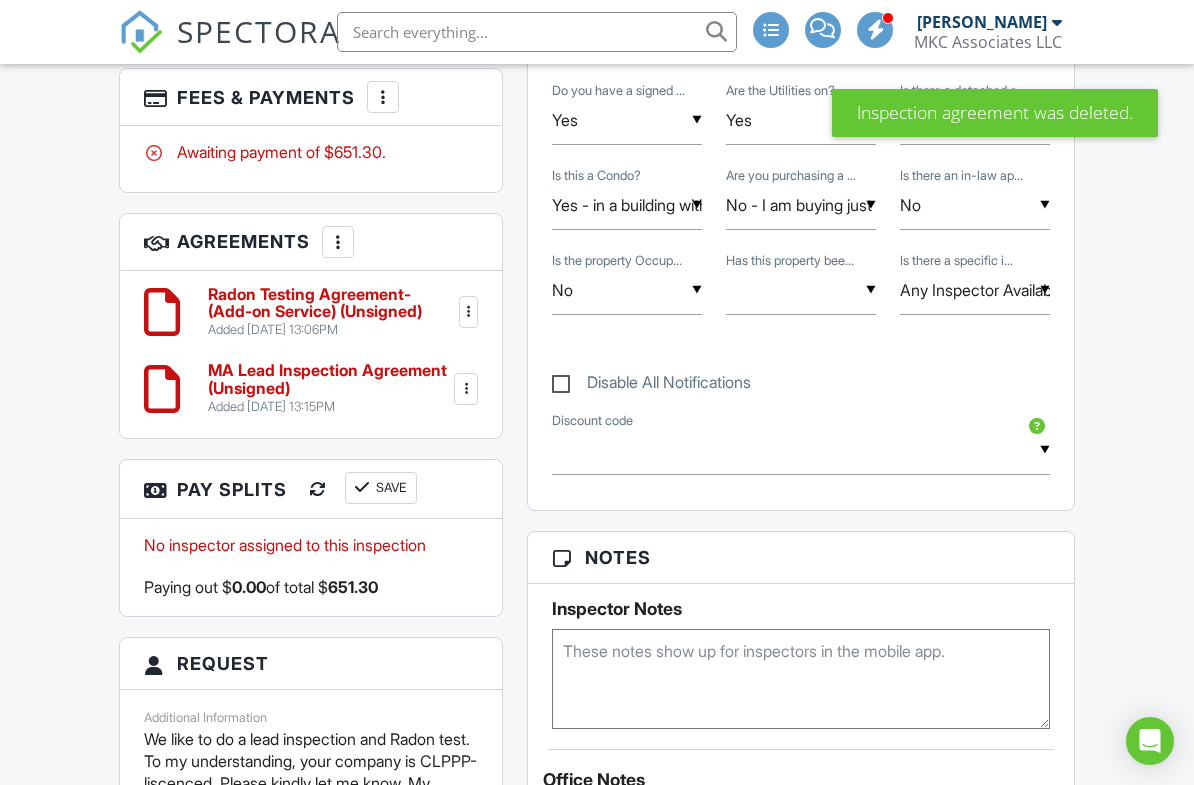 click at bounding box center [469, 312] 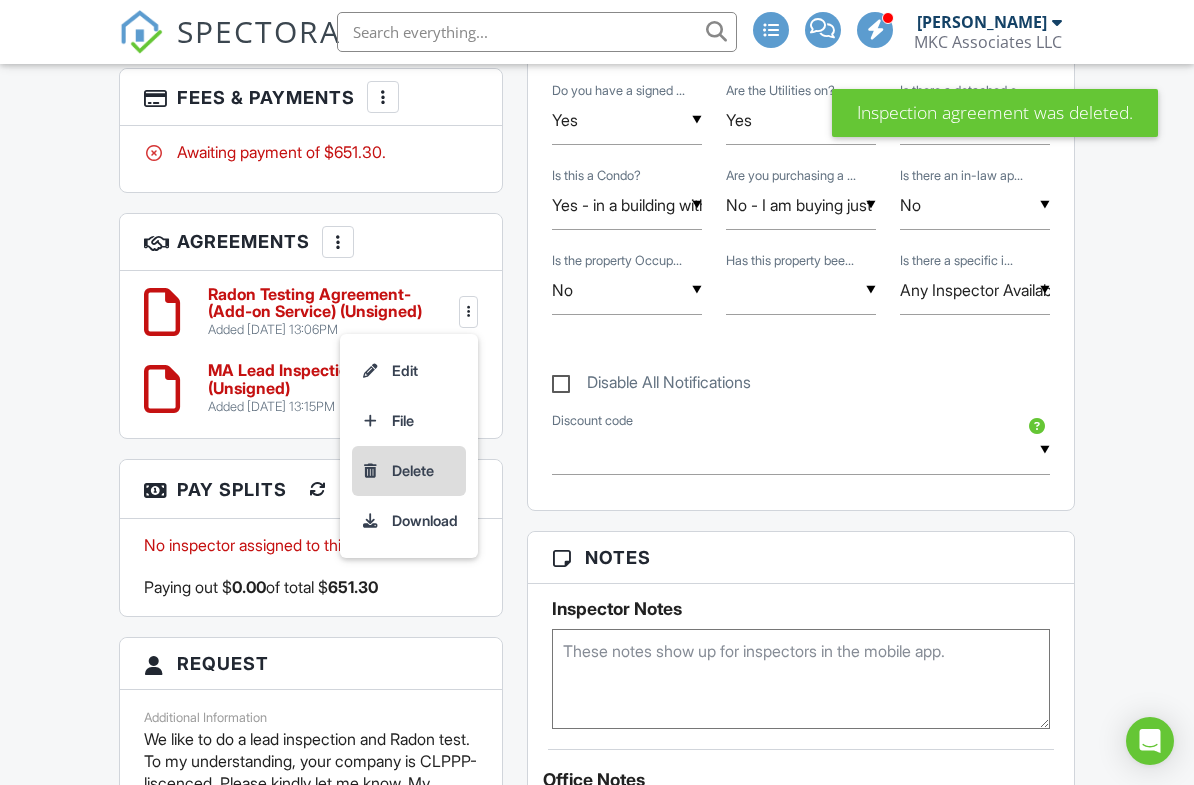 click on "Delete" at bounding box center [409, 471] 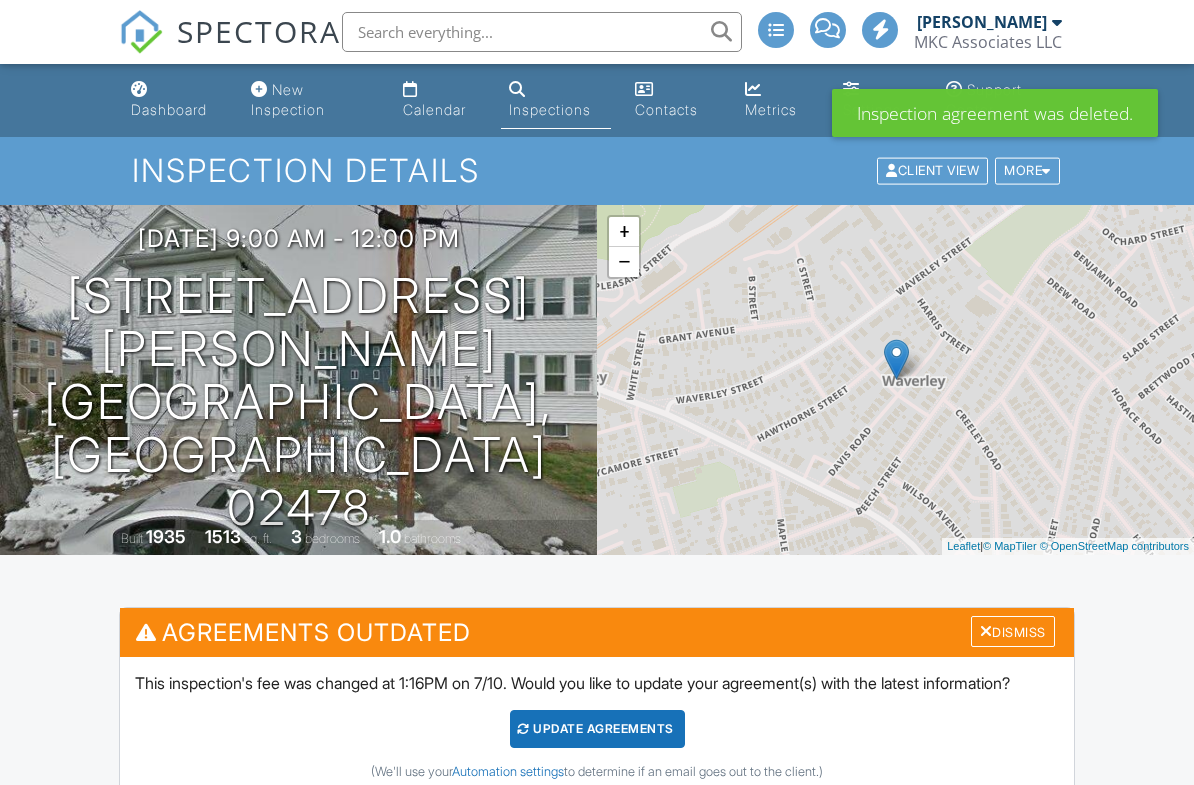 scroll, scrollTop: 0, scrollLeft: 0, axis: both 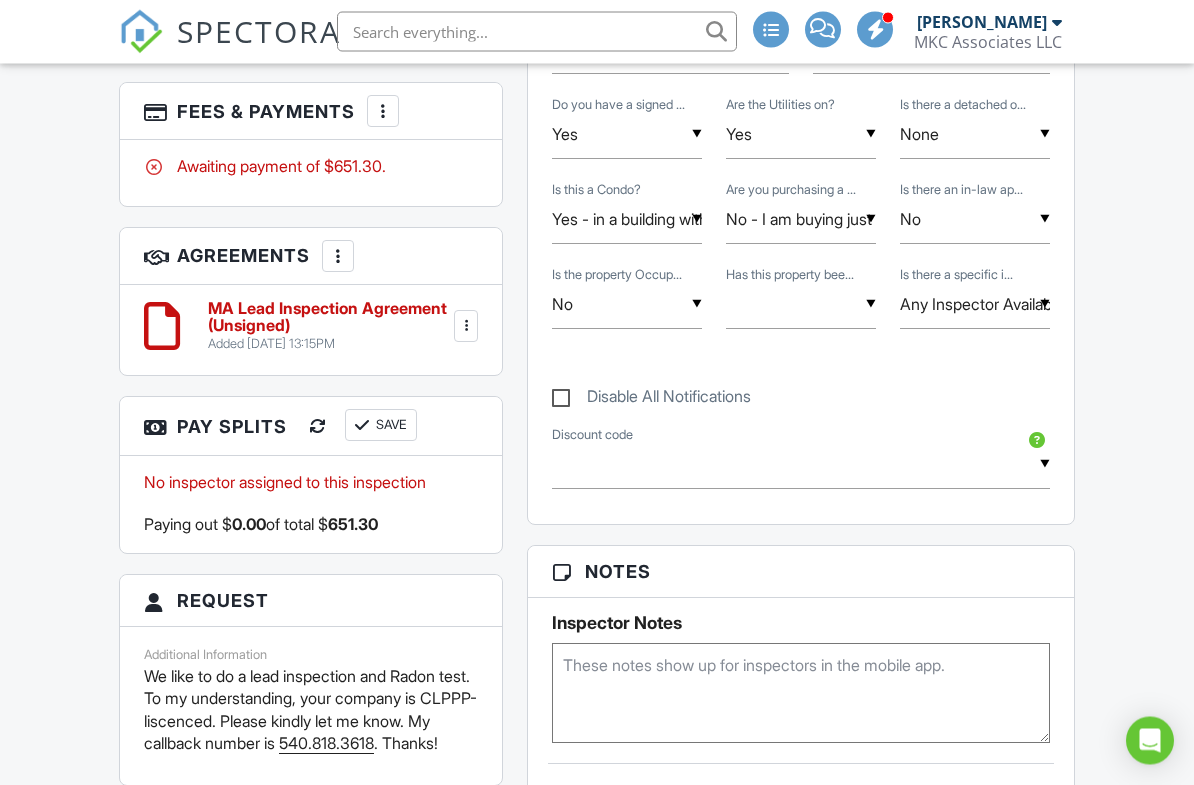 click on "People
Disable Client CC Email
New
Inspector
Client
Client's Agent
Listing Agent
Add Another Person
No inspector assigned to this inspection
Update Client
First name
Jian
Last name
Chen
Email (required)
jianchen0@gmail.com
CC Email
Phone
540-818-3618
Tags
Internal notes visible only to the company
Private notes visible only to company admins
Updating the client email address will resend the confirmation email and update all queued automated emails.
Cancel
Save
Confirm client deletion
This will remove the client from this inspection. All email reminders and follow-ups will be removed as well. Note that this is only an option before publishing a report.
Cancel
Remove Client
Client
Jian Chen" at bounding box center (311, 154) 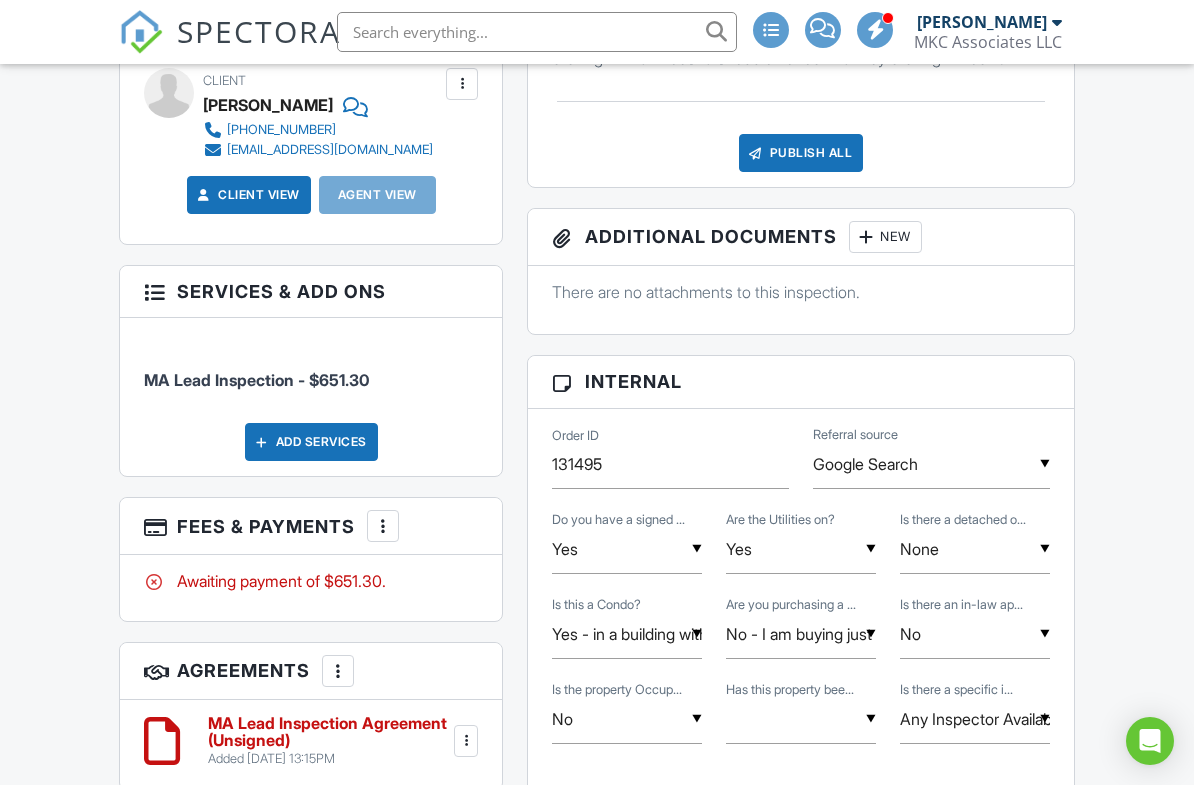 scroll, scrollTop: 899, scrollLeft: 0, axis: vertical 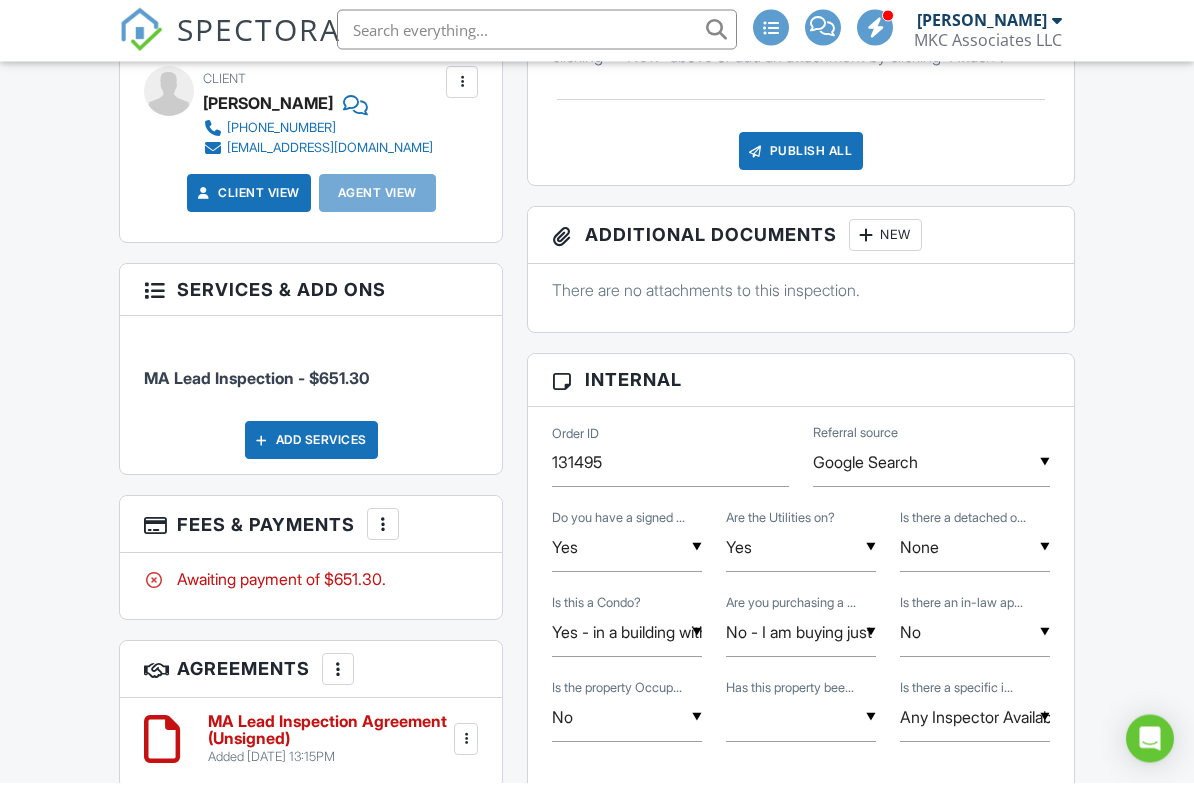 click at bounding box center (262, 443) 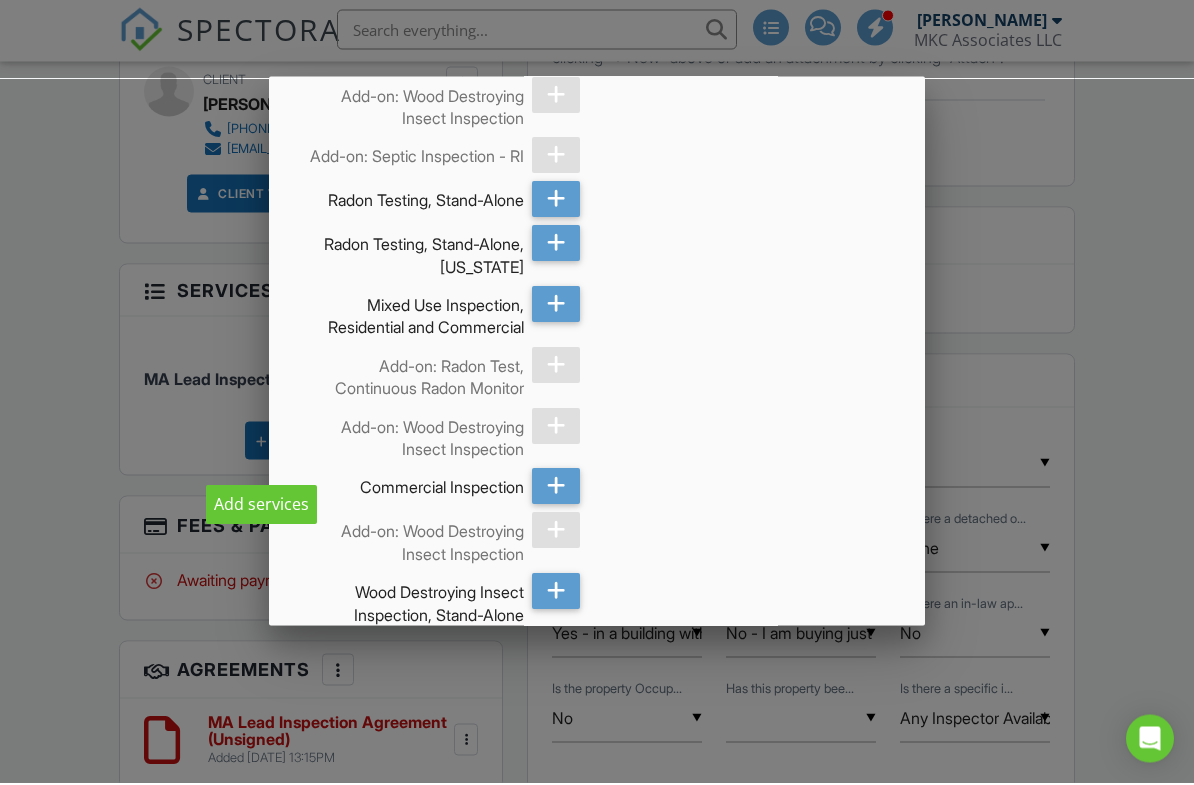 scroll, scrollTop: 349, scrollLeft: 0, axis: vertical 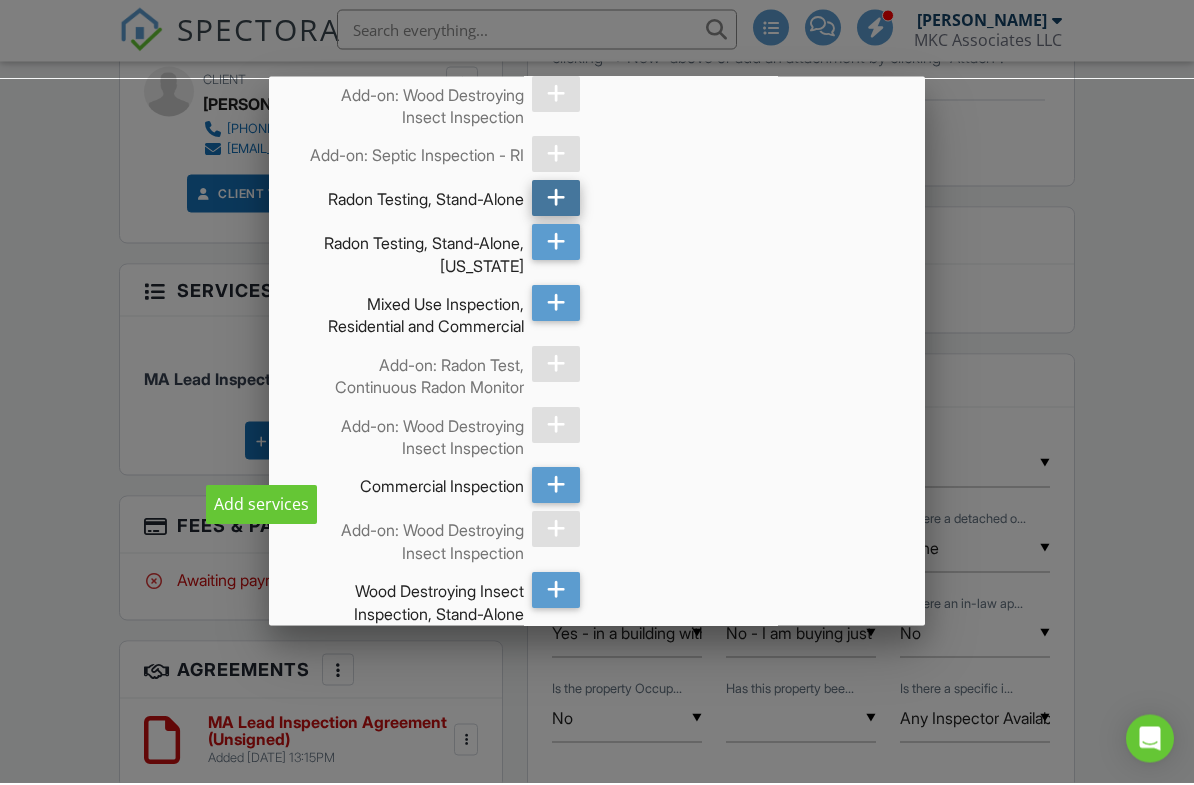 click at bounding box center (556, 201) 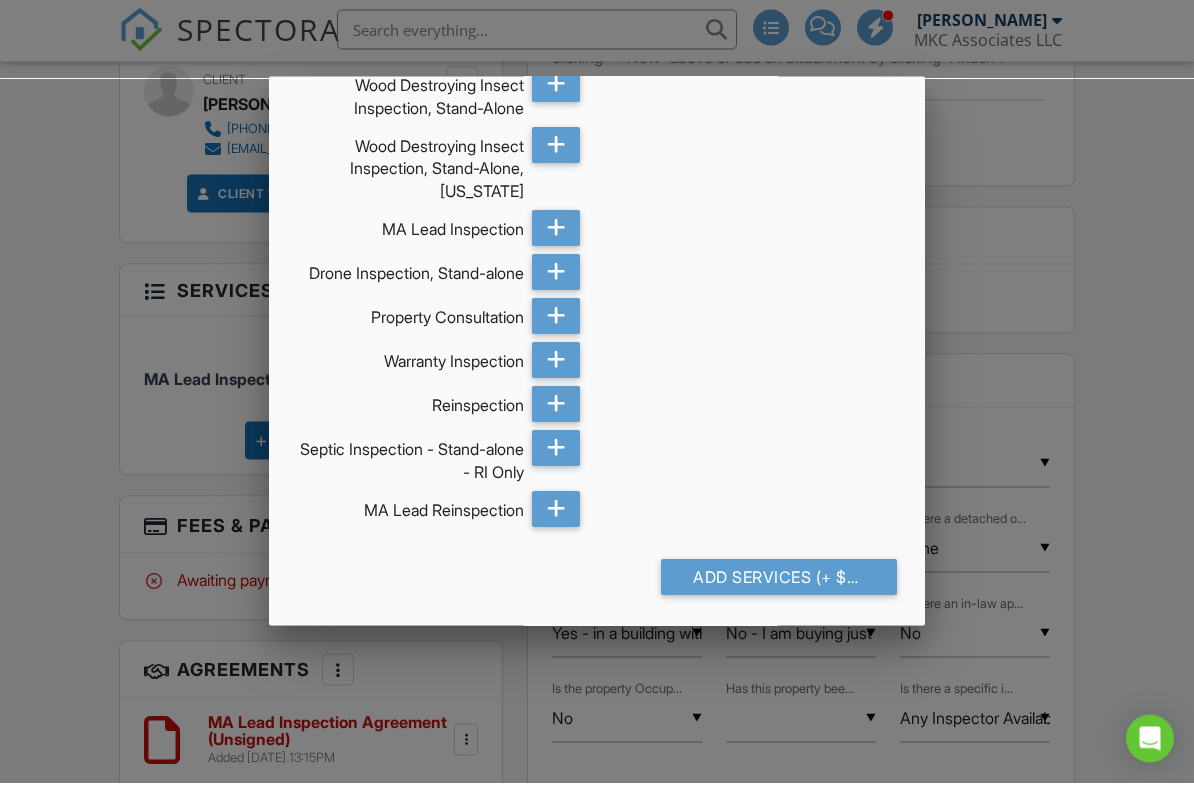scroll, scrollTop: 860, scrollLeft: 0, axis: vertical 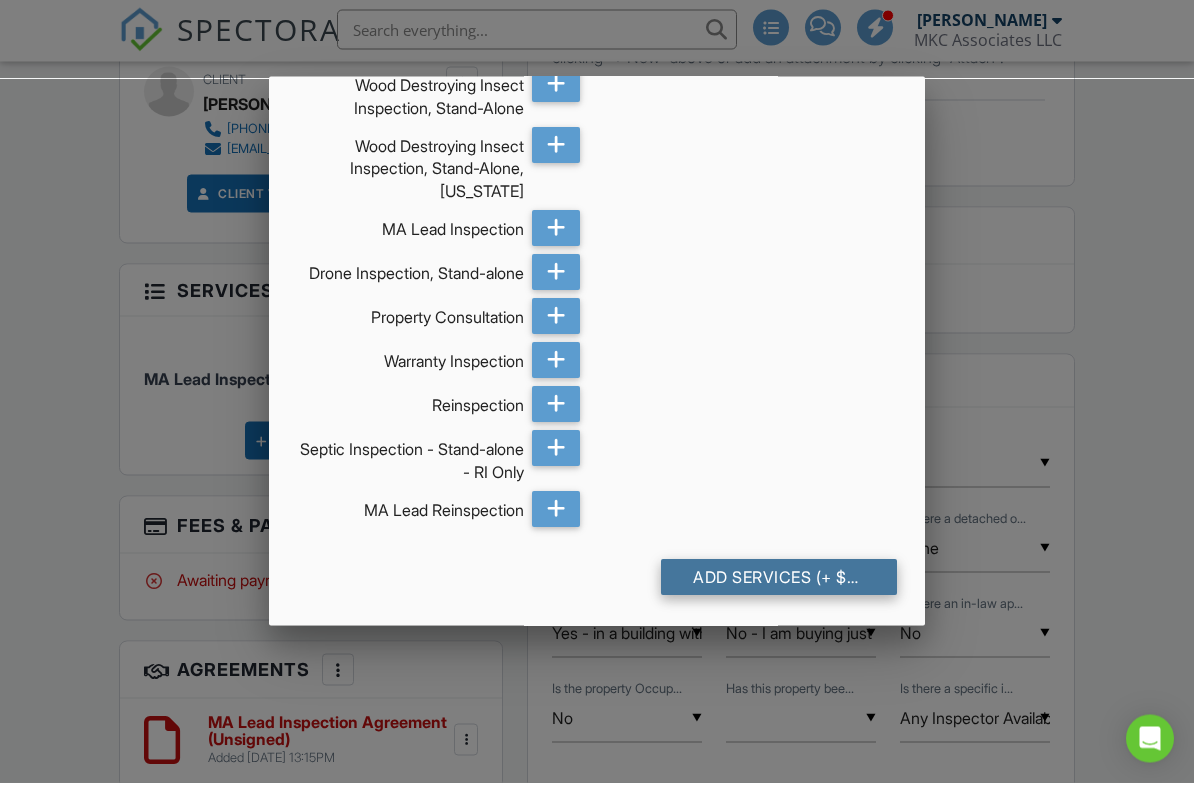 click on "Add Services
(+ $295.0)" at bounding box center (779, 580) 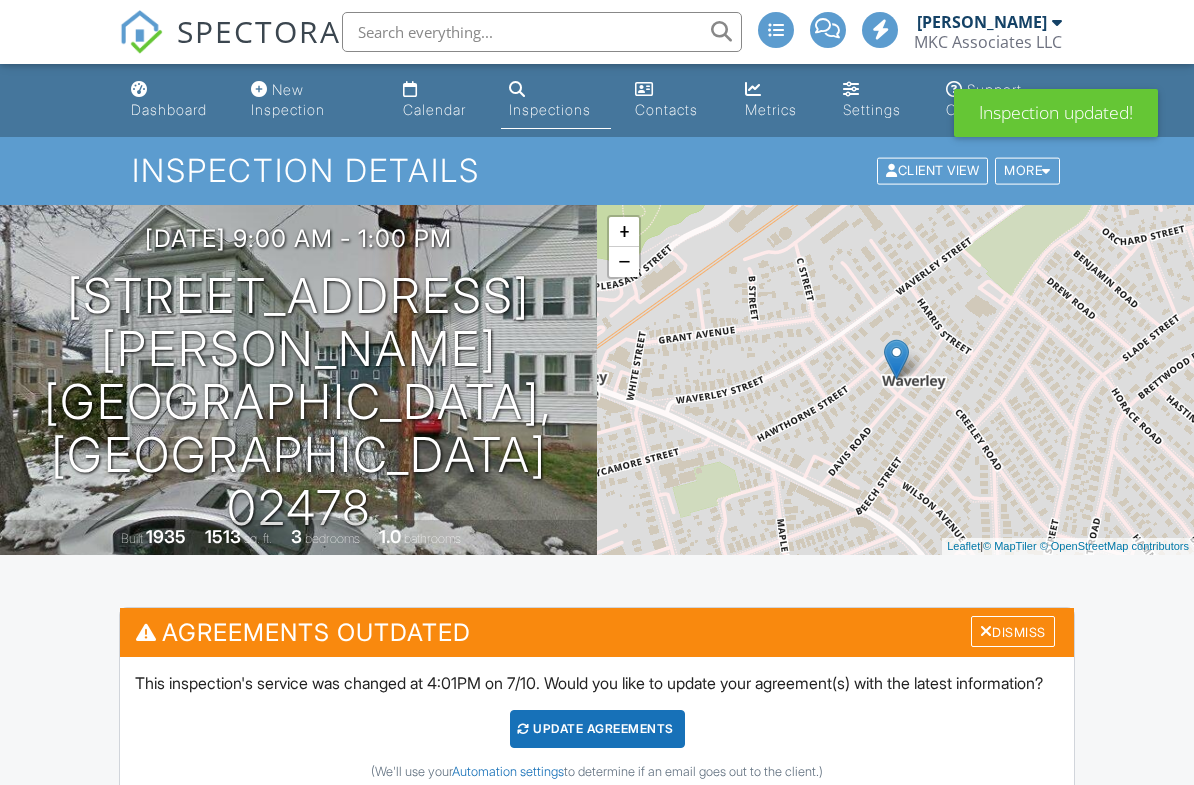 scroll, scrollTop: 786, scrollLeft: 0, axis: vertical 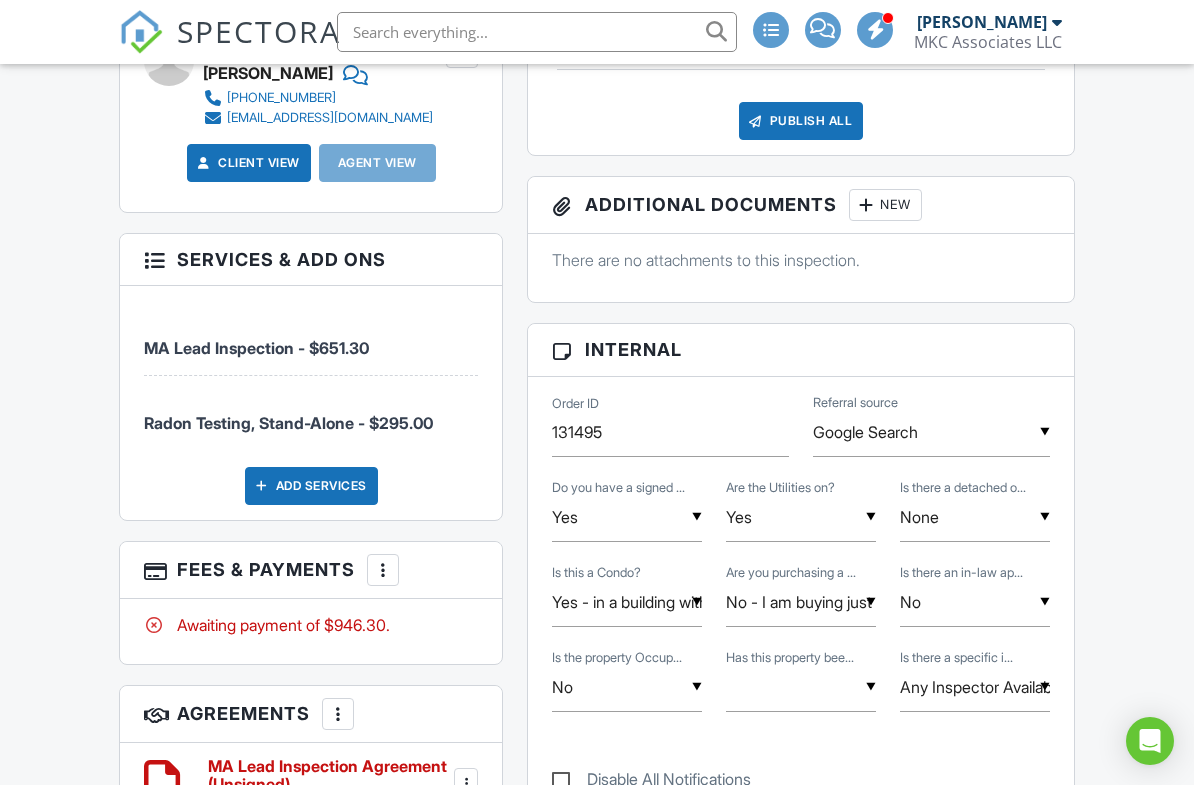 click on "Add Services" at bounding box center (311, 486) 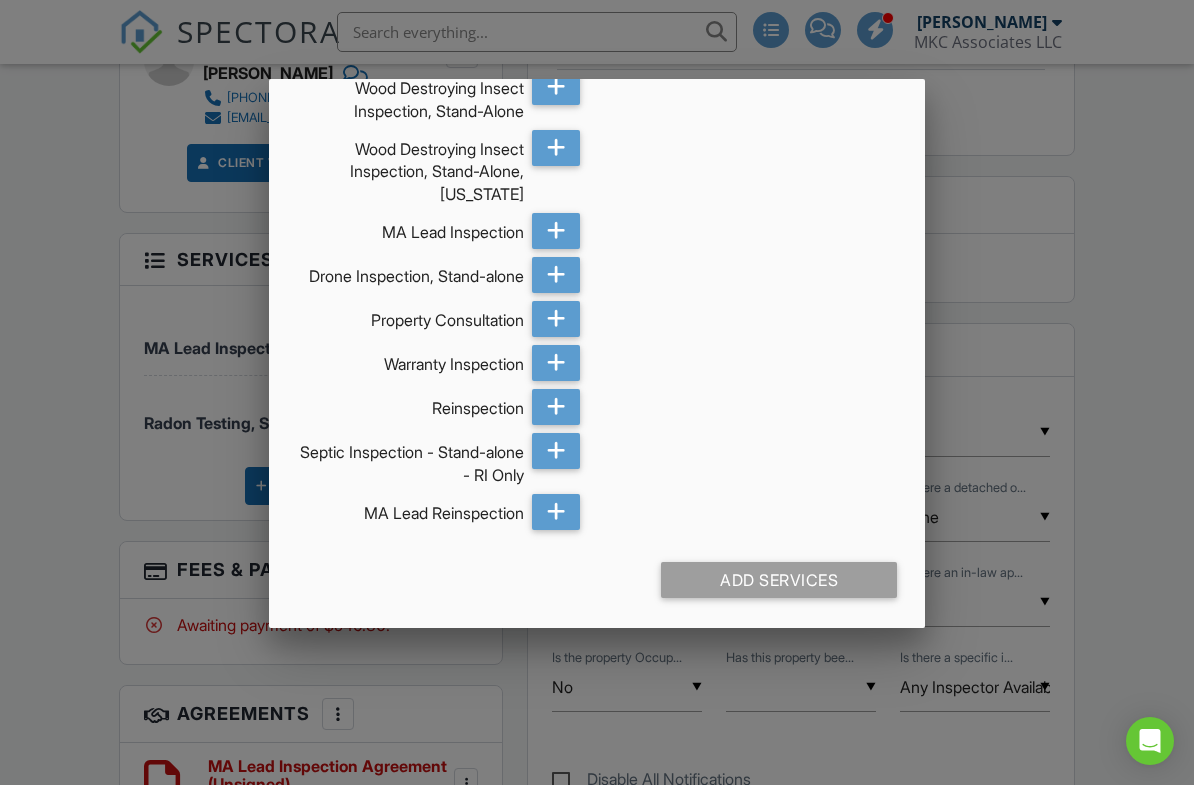 scroll, scrollTop: 858, scrollLeft: 0, axis: vertical 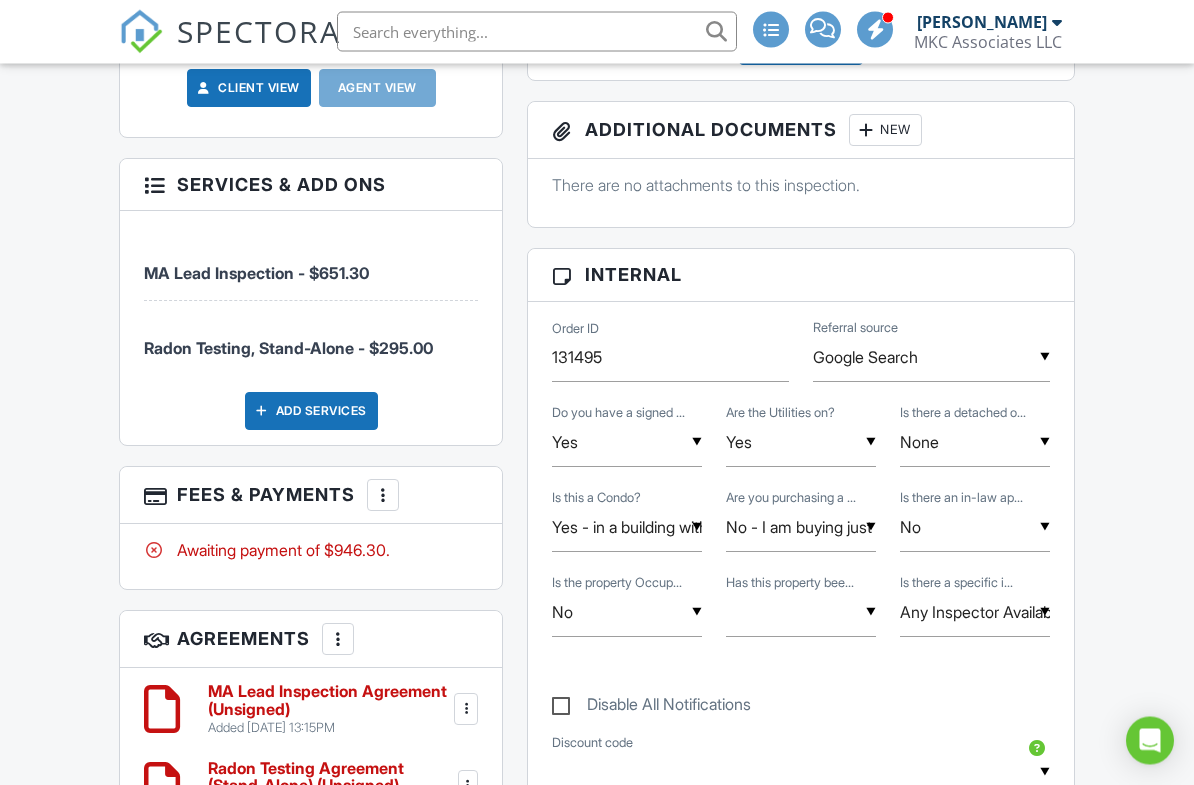 click at bounding box center [383, 496] 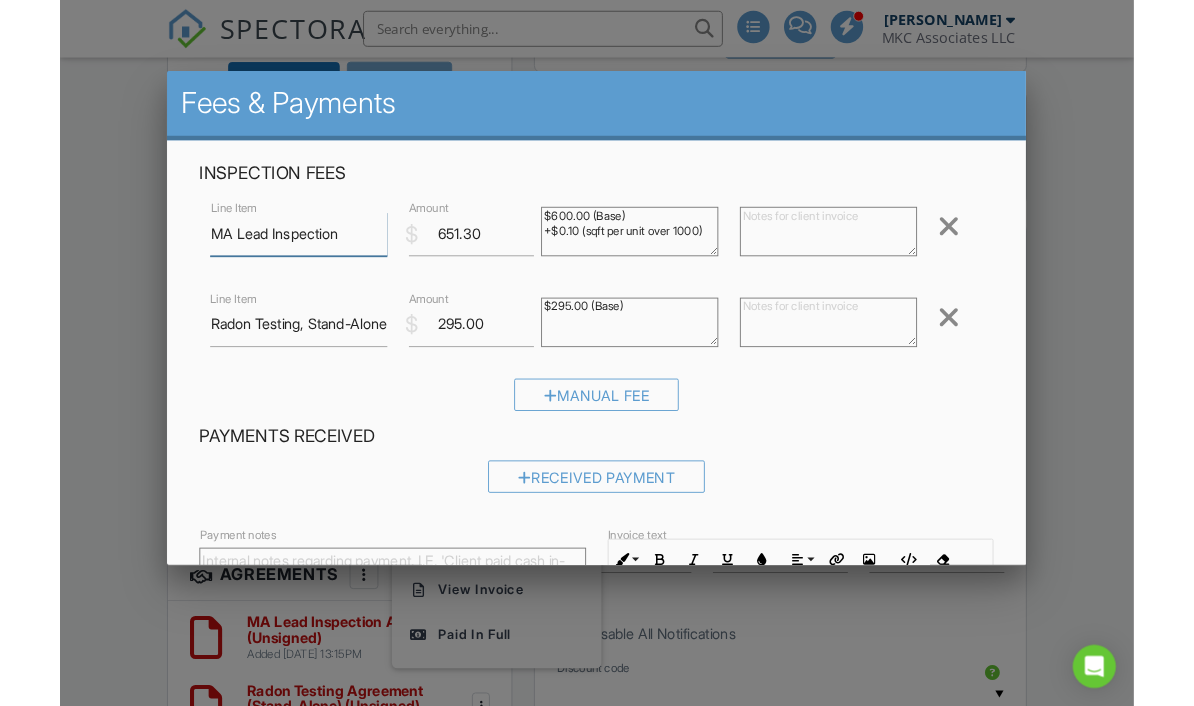 scroll, scrollTop: 1006, scrollLeft: 0, axis: vertical 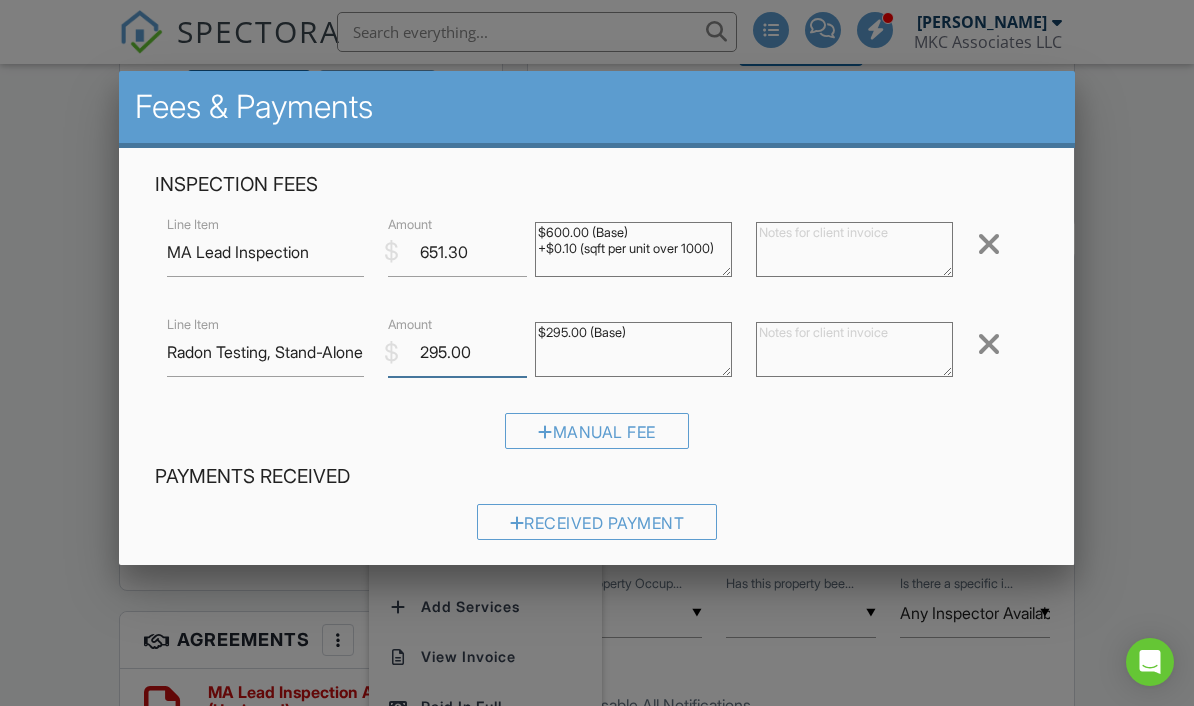 click on "295.00" at bounding box center [457, 352] 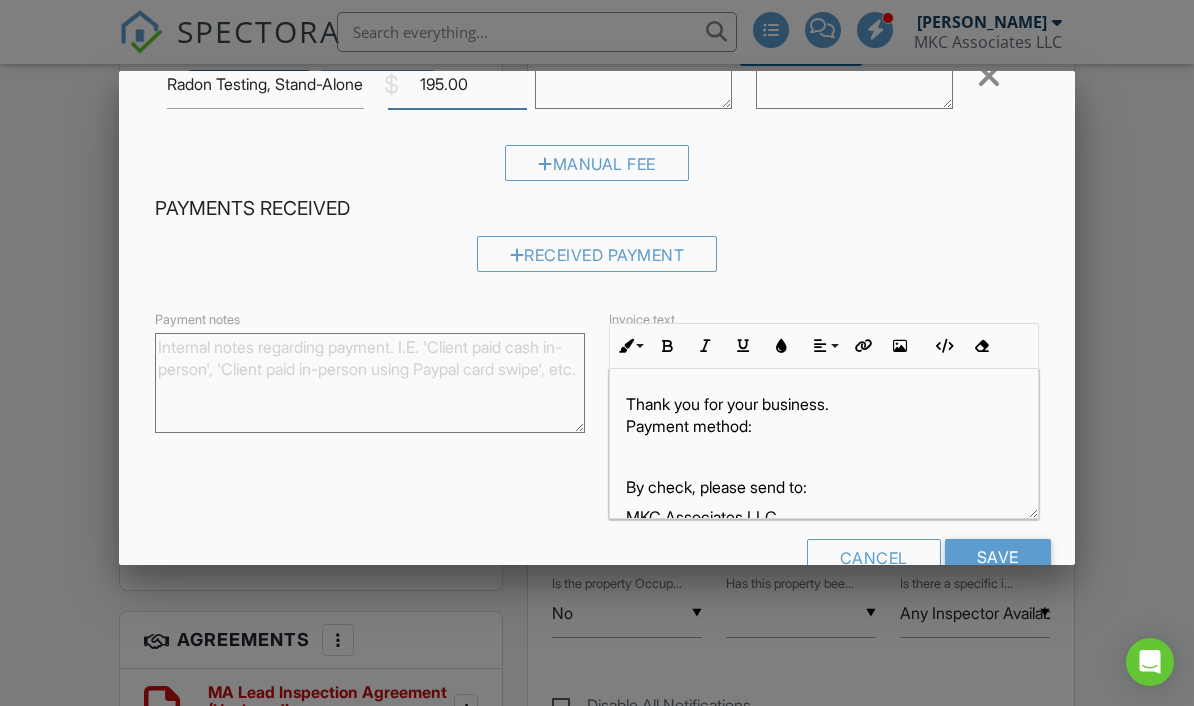 scroll, scrollTop: 257, scrollLeft: 0, axis: vertical 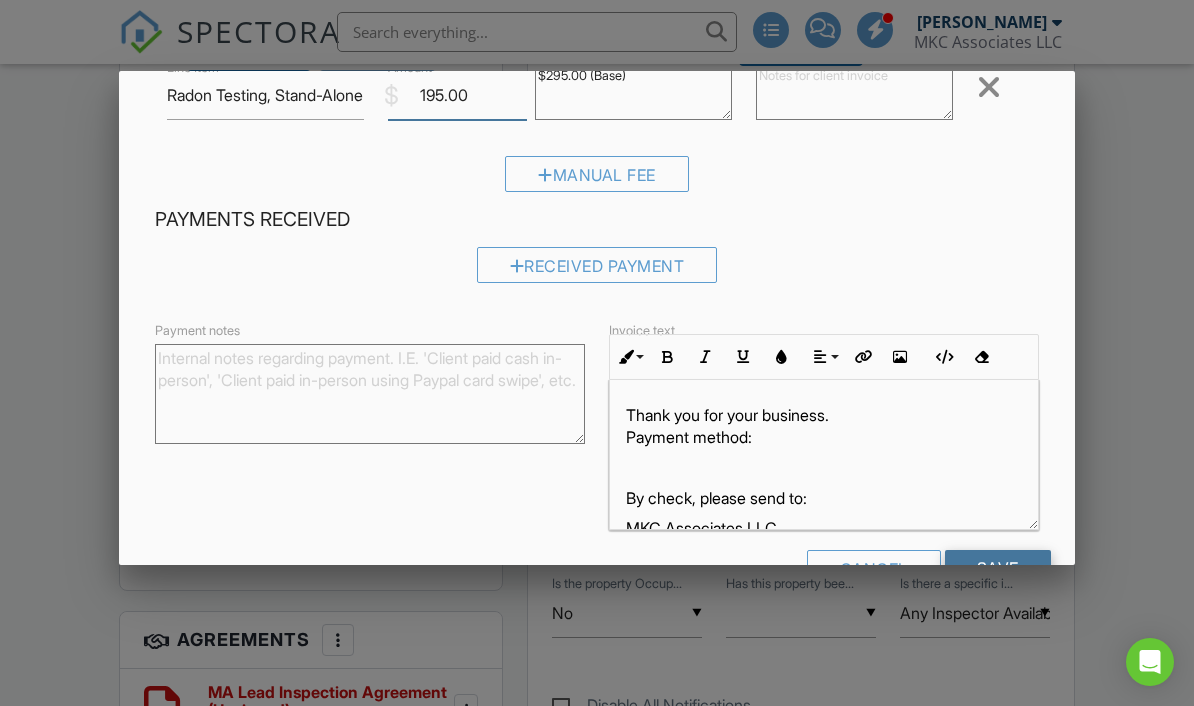 type on "195.00" 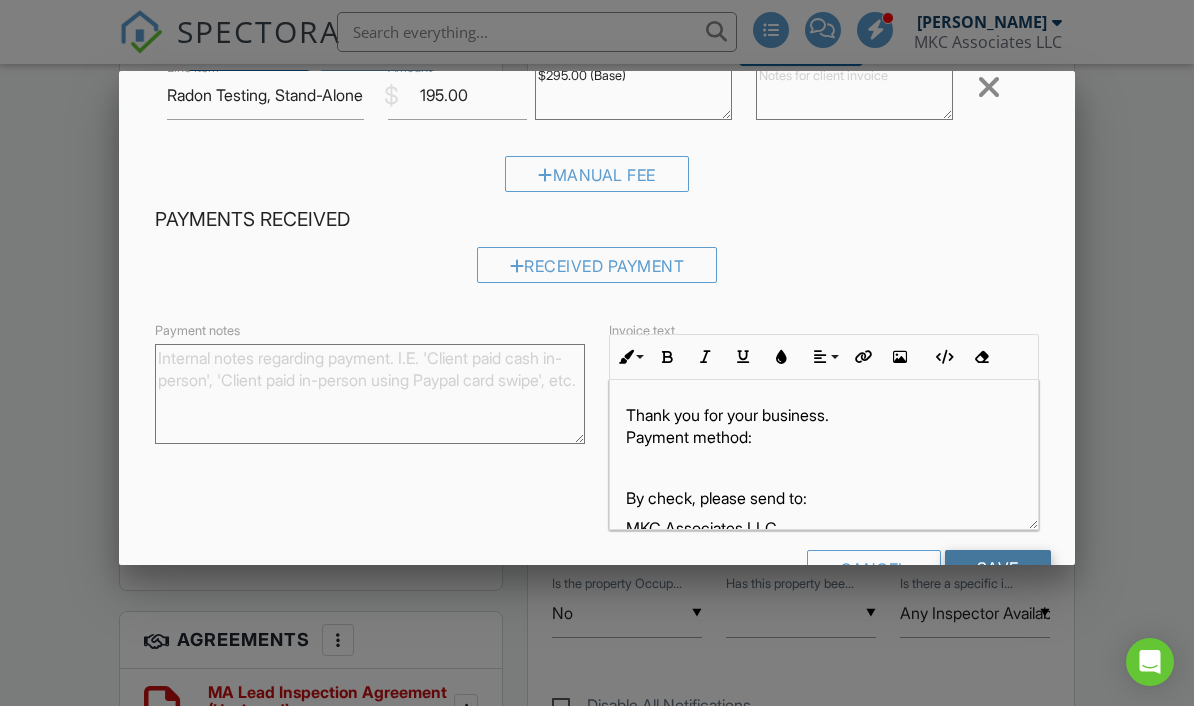 click on "Save" at bounding box center (998, 568) 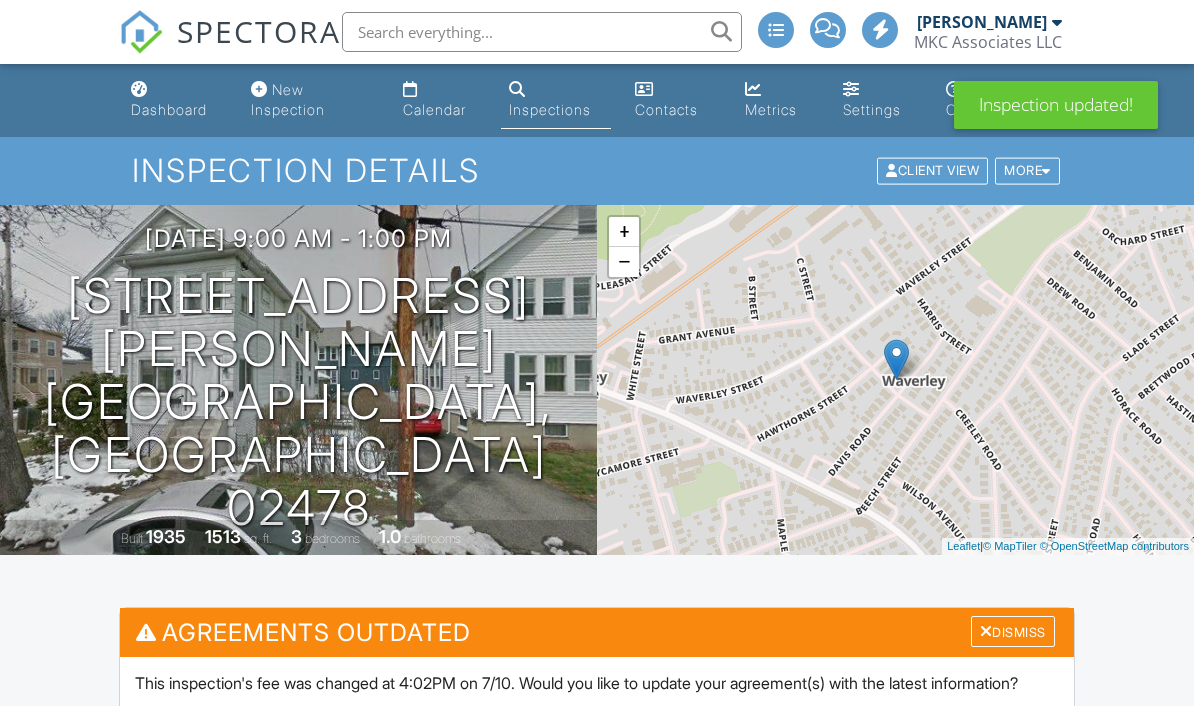 scroll, scrollTop: 550, scrollLeft: 0, axis: vertical 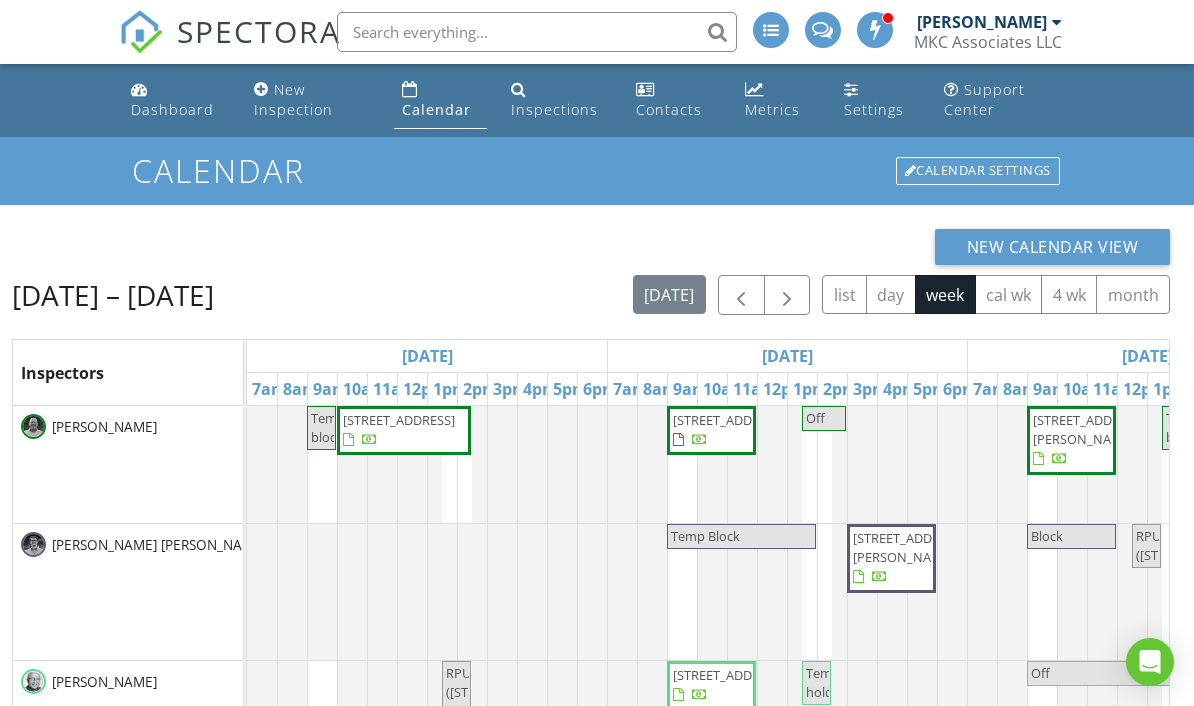click at bounding box center (537, 32) 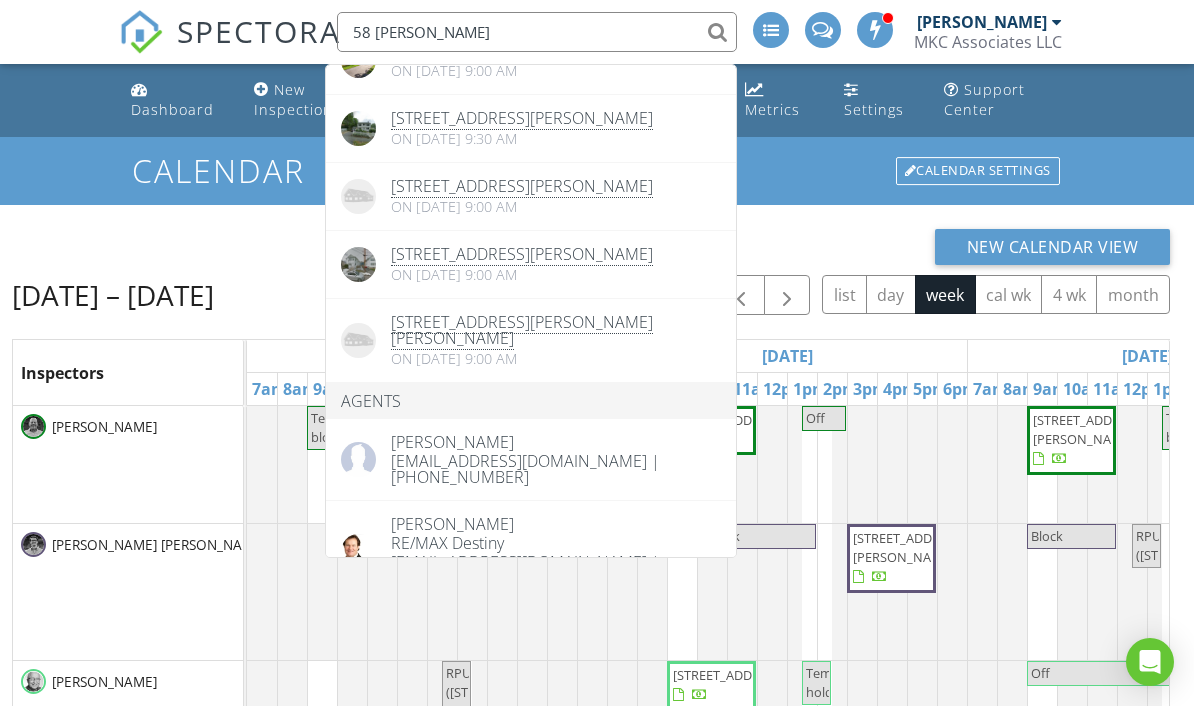 scroll, scrollTop: 225, scrollLeft: 0, axis: vertical 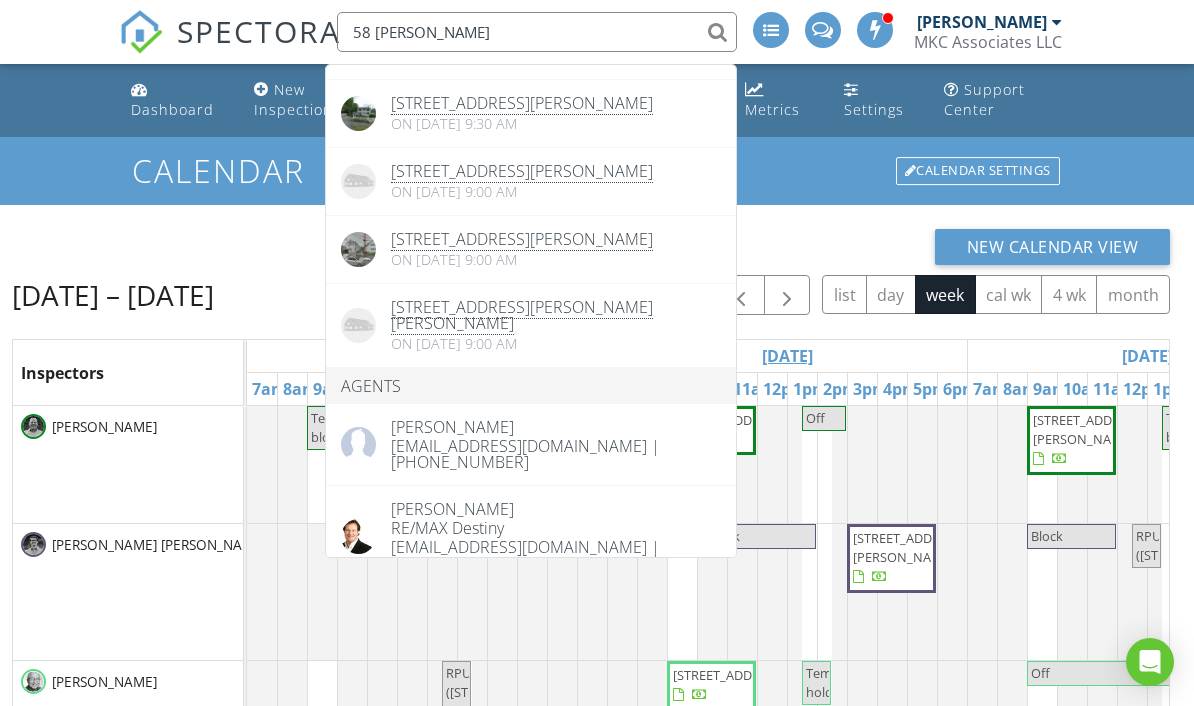 type on "58 [PERSON_NAME]" 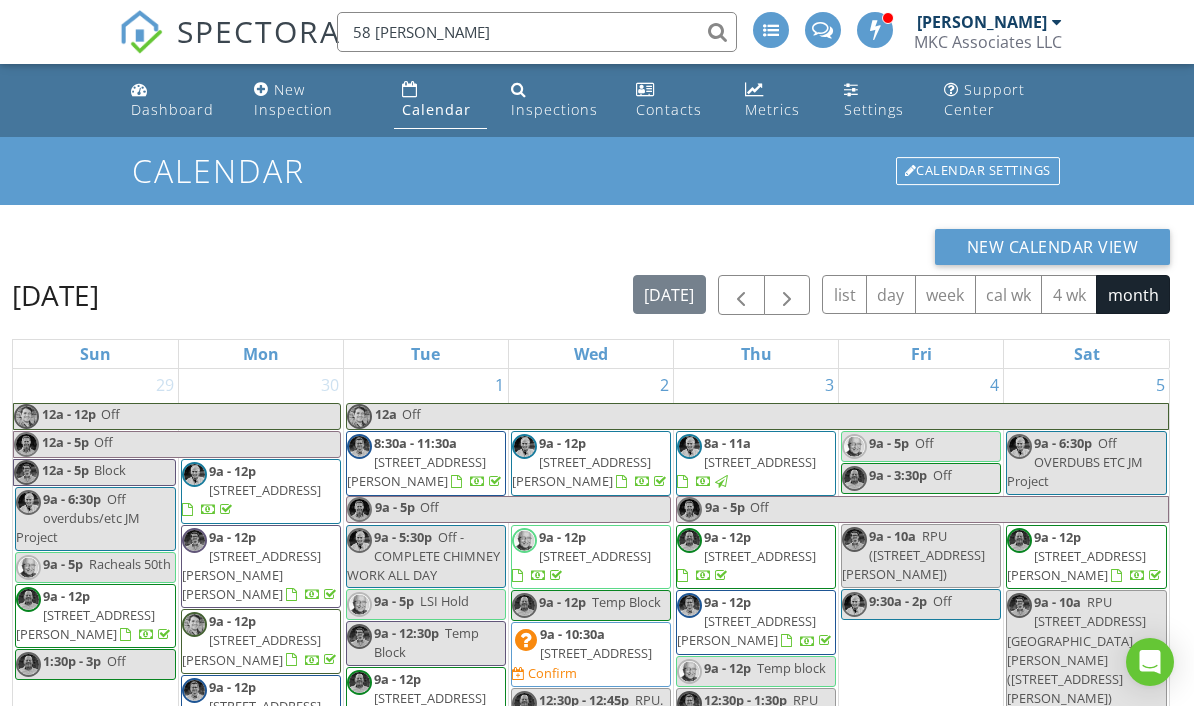 click on "58 Davis" at bounding box center [537, 32] 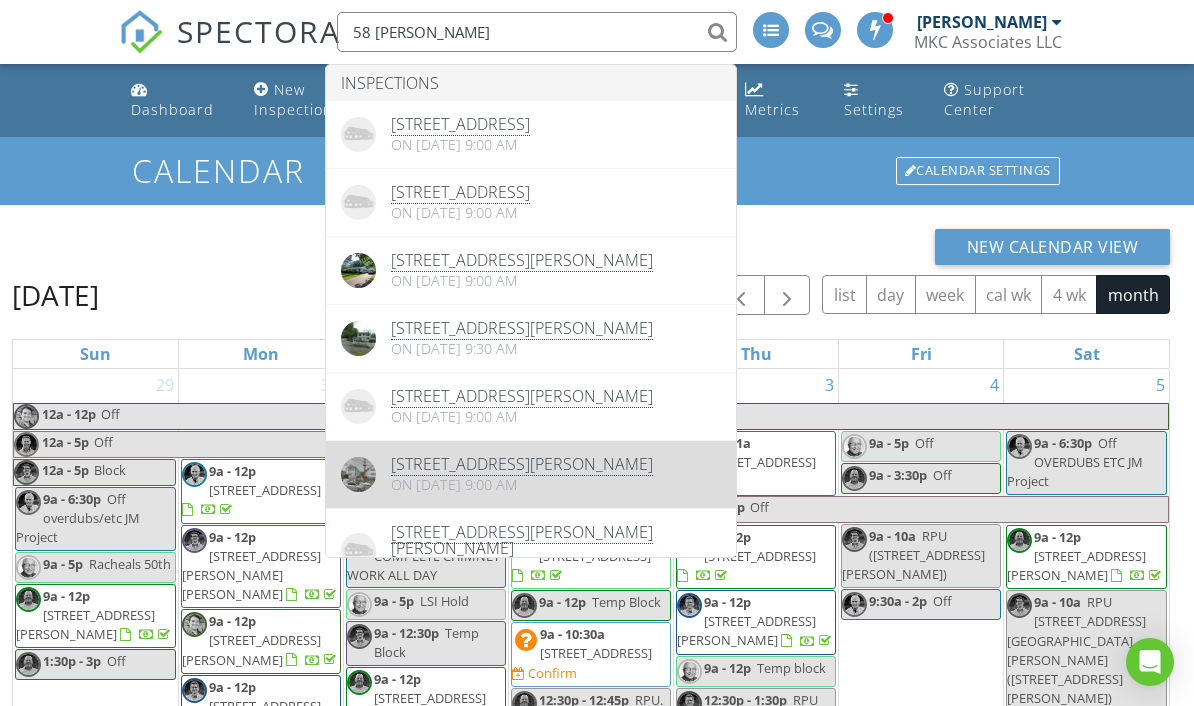 type 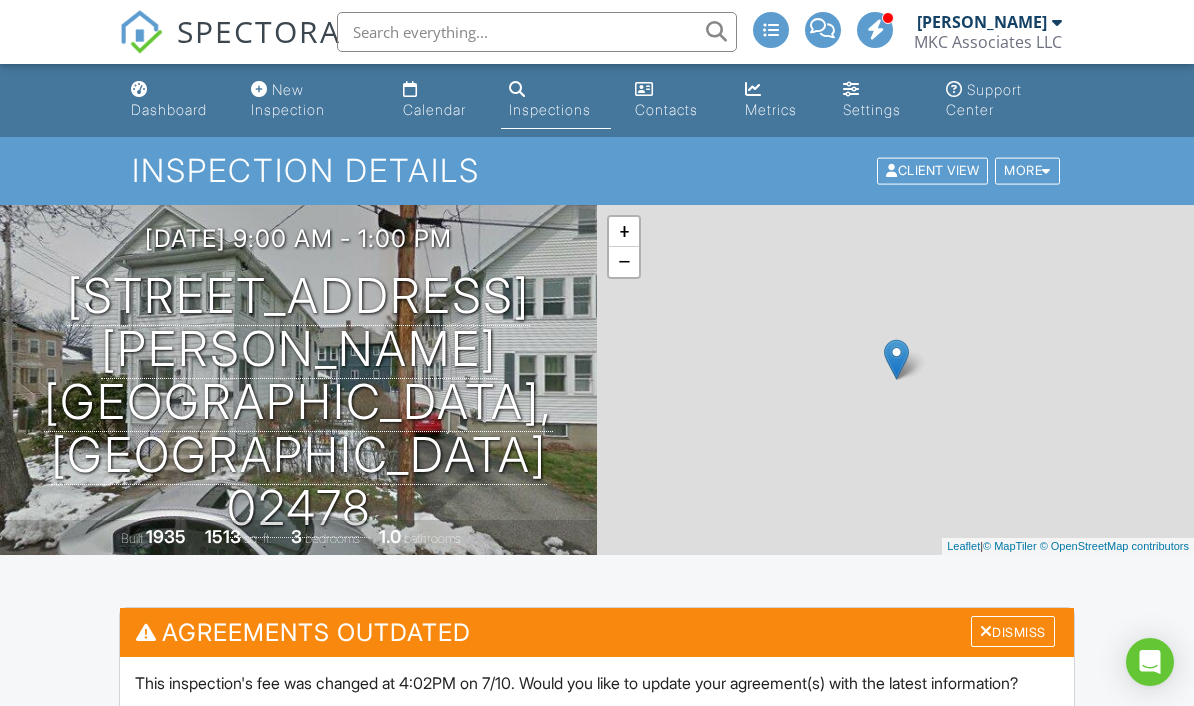 scroll, scrollTop: 0, scrollLeft: 0, axis: both 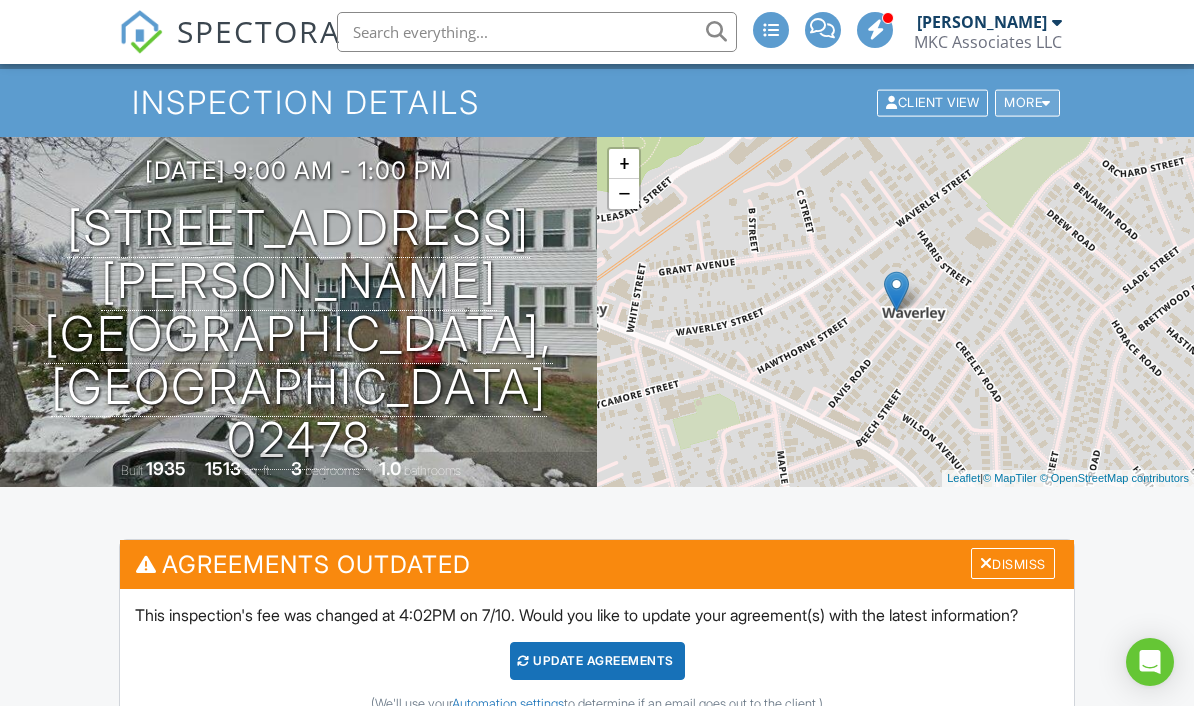 click on "More" at bounding box center [1027, 103] 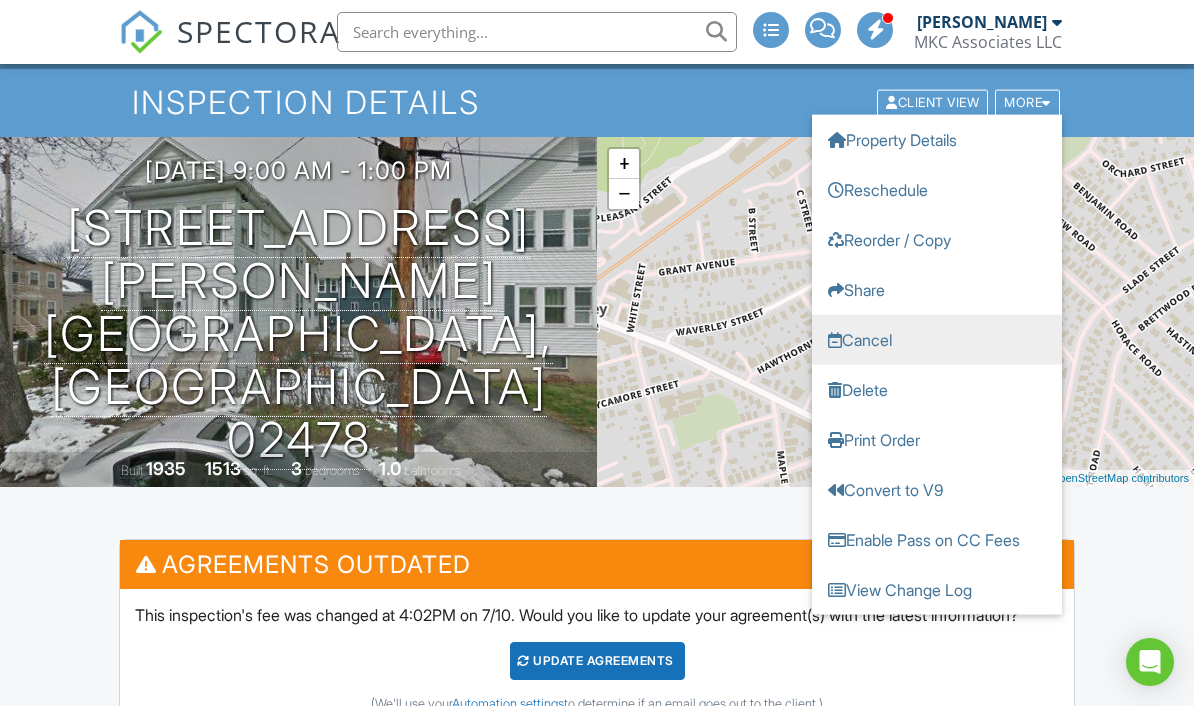 click on "Cancel" at bounding box center [937, 340] 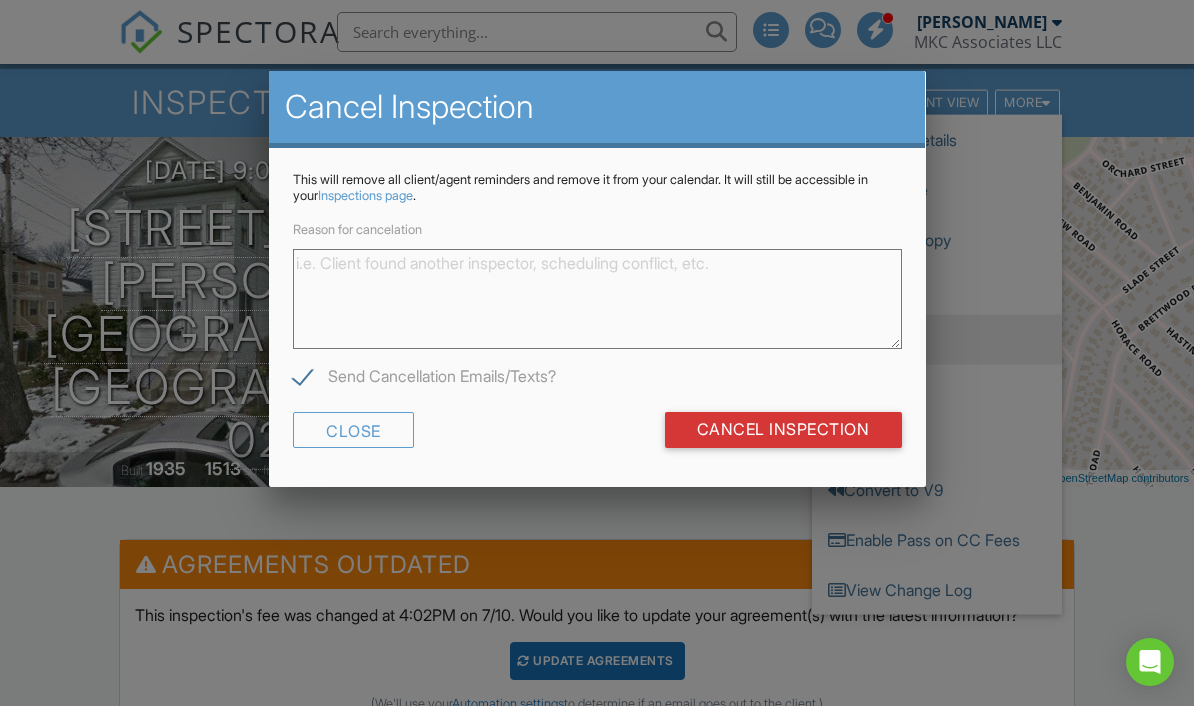 scroll, scrollTop: 67, scrollLeft: 0, axis: vertical 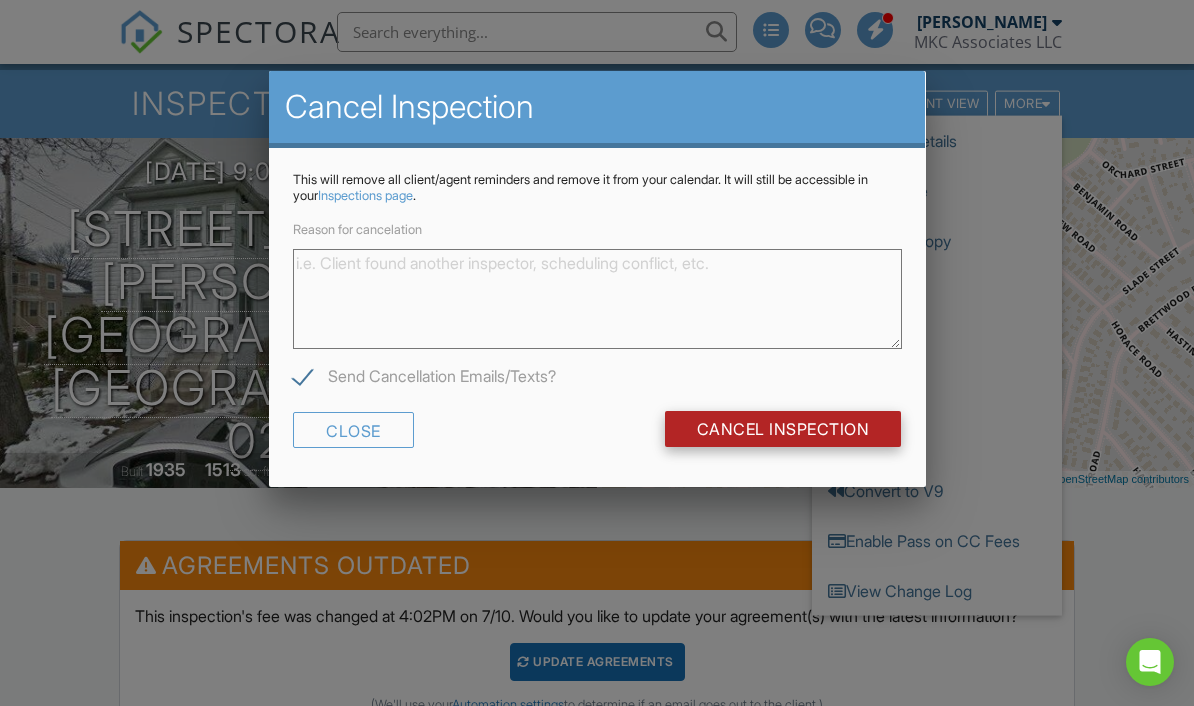 click on "Cancel Inspection" at bounding box center [783, 429] 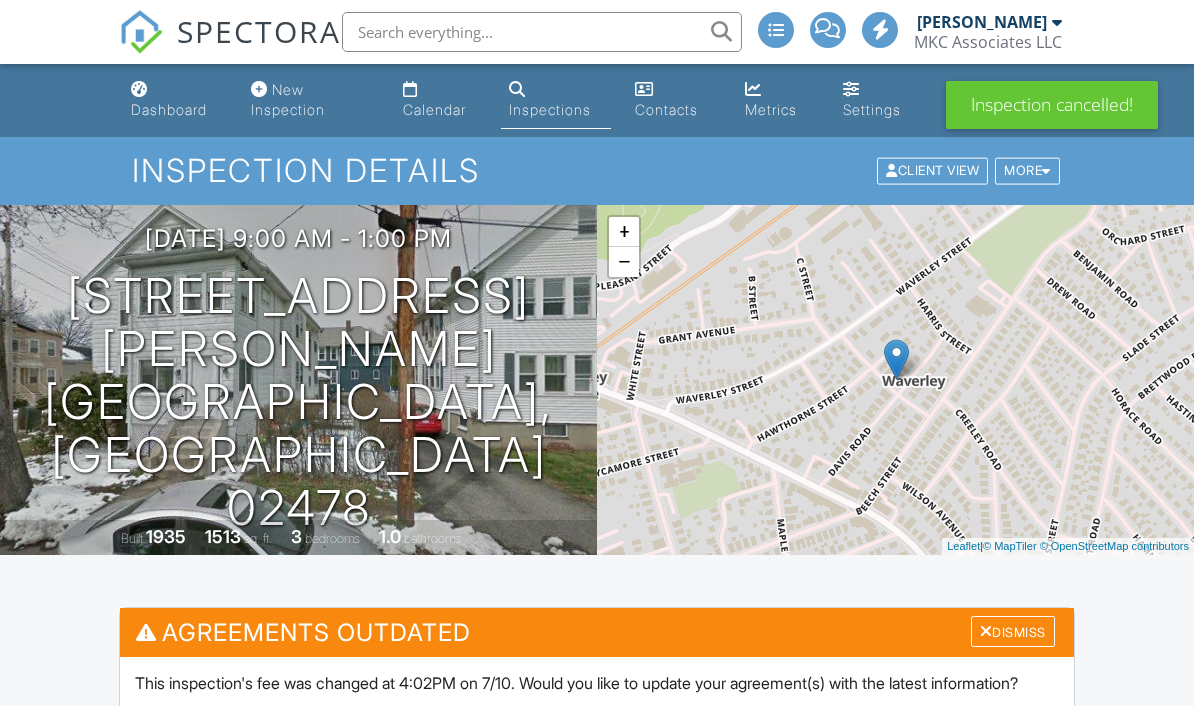 scroll, scrollTop: 0, scrollLeft: 0, axis: both 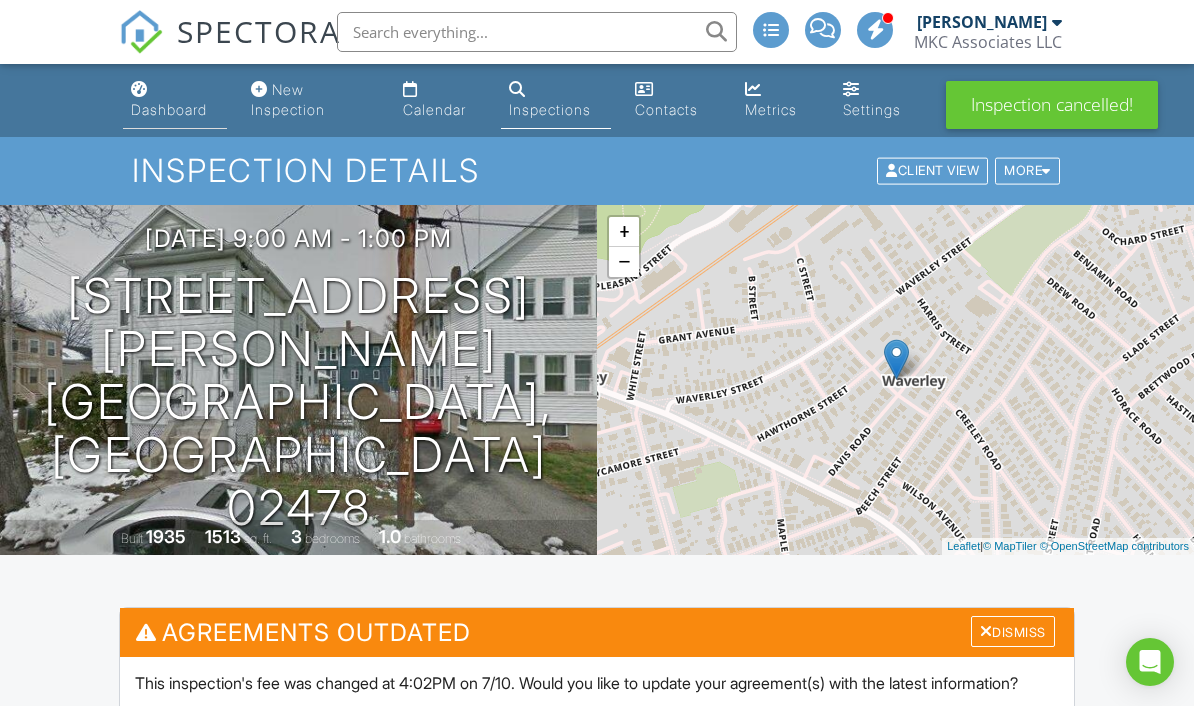 click on "Dashboard" at bounding box center (169, 109) 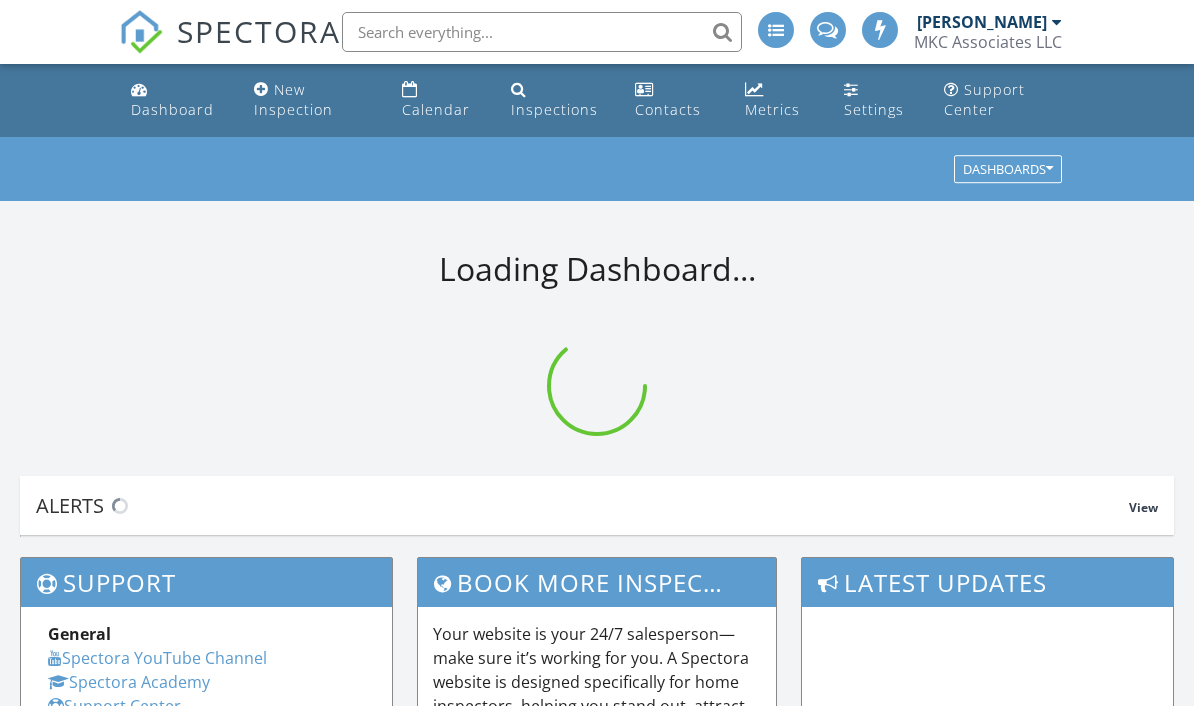 scroll, scrollTop: 0, scrollLeft: 0, axis: both 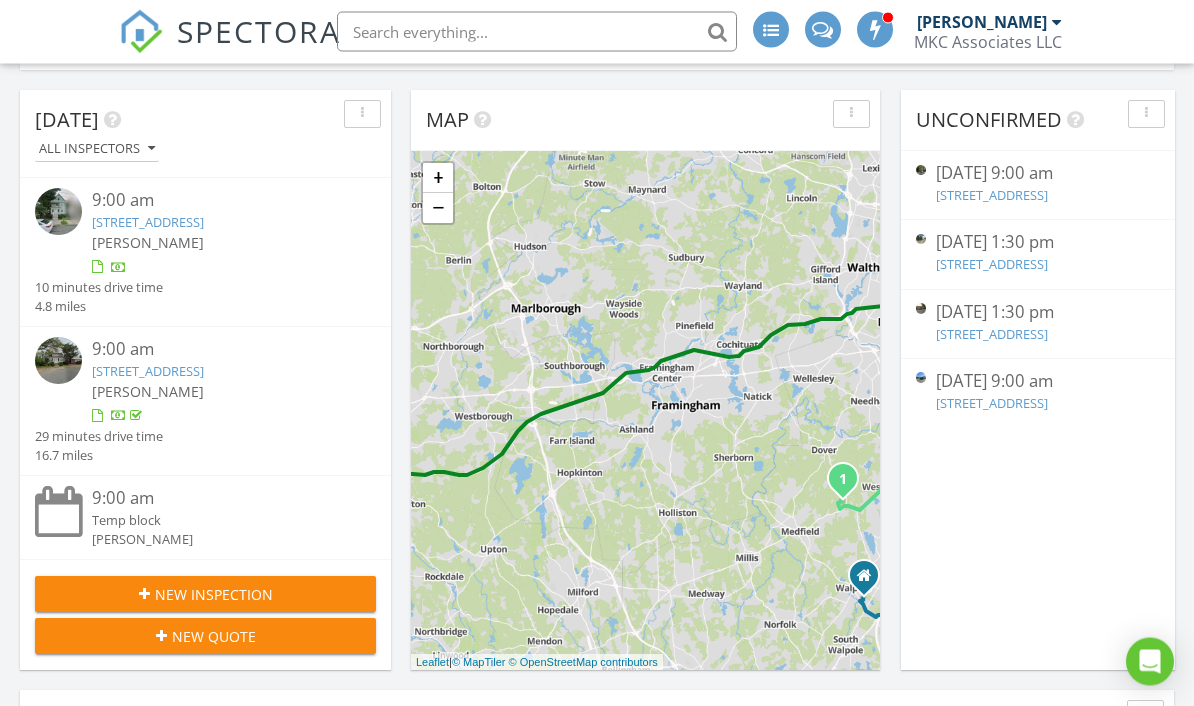 click on "99 Bridge Rd, Salisbury, MA 01952" at bounding box center (992, 404) 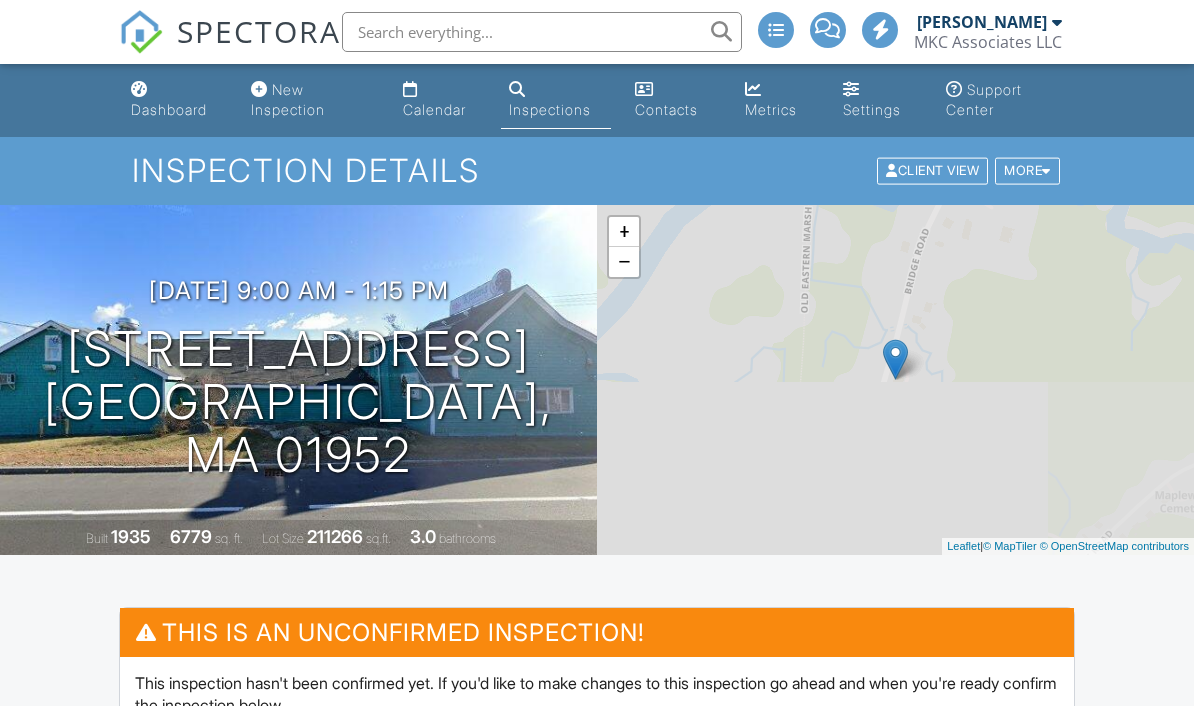 scroll, scrollTop: 0, scrollLeft: 0, axis: both 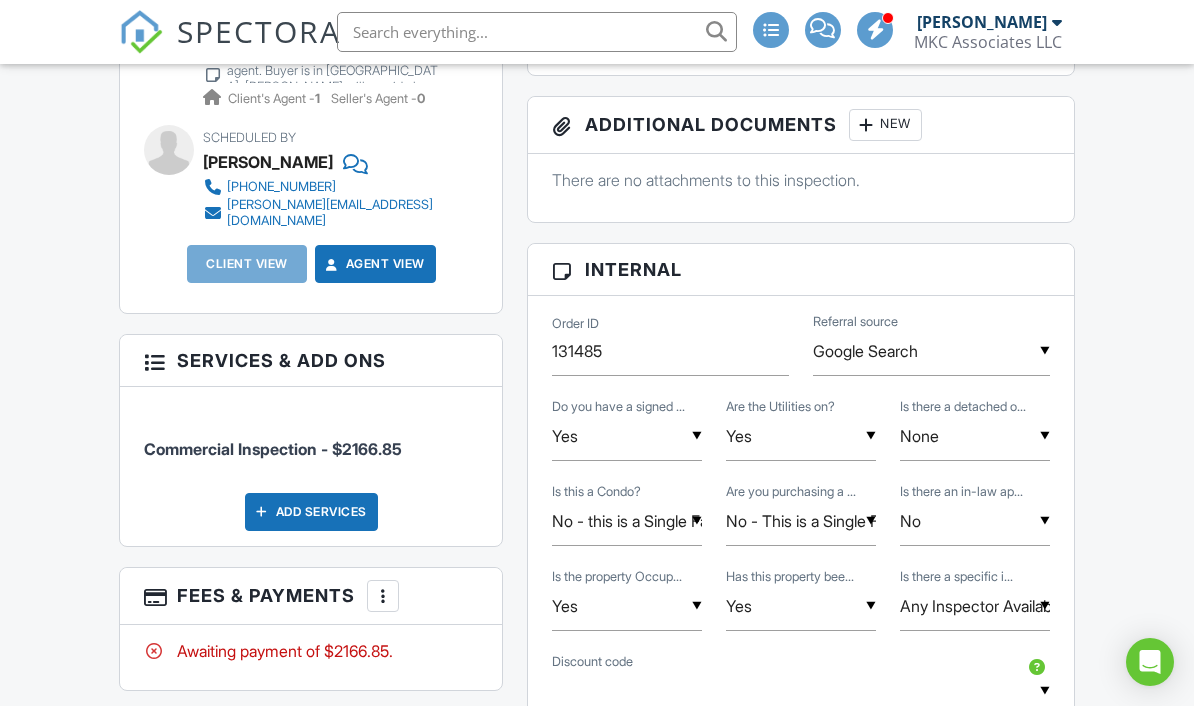 click at bounding box center (383, 596) 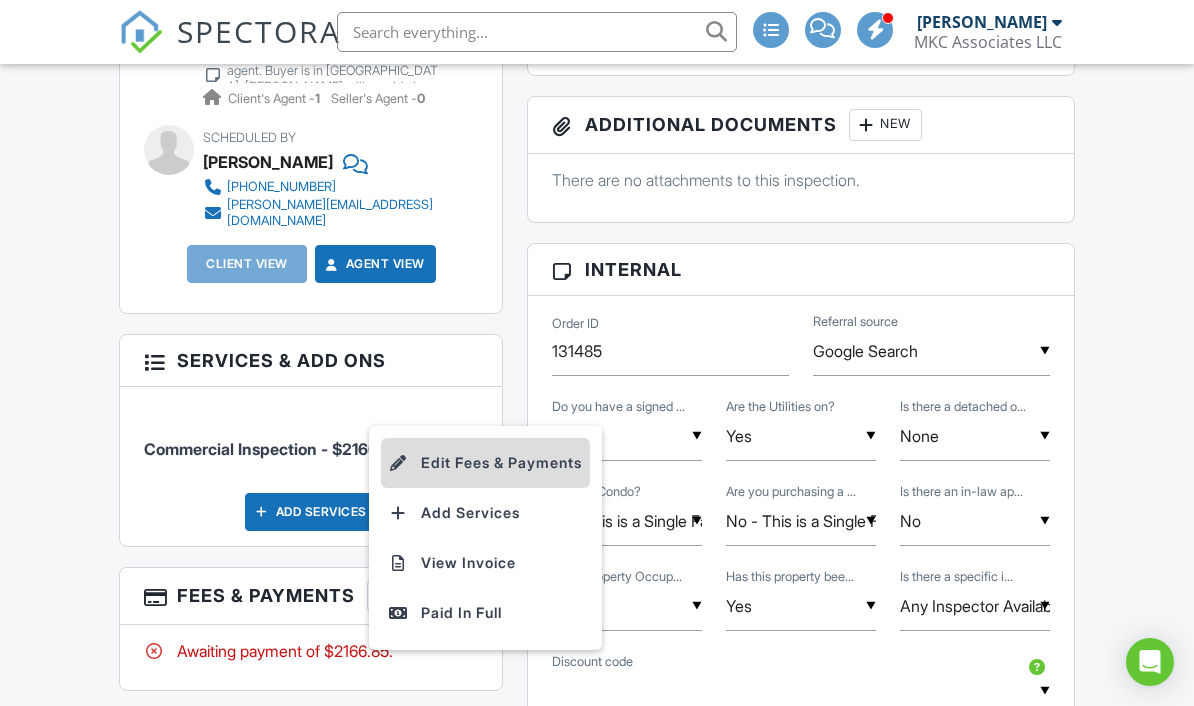 click on "Edit Fees & Payments" at bounding box center [485, 463] 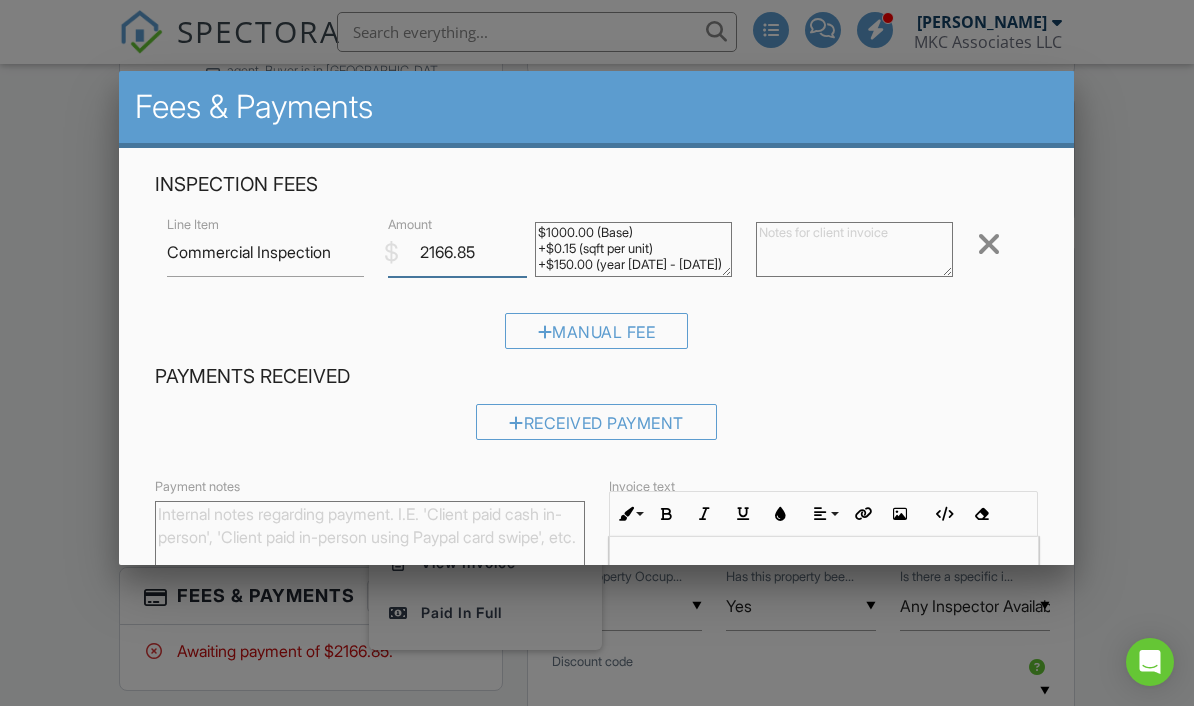 click on "2166.85" at bounding box center (457, 252) 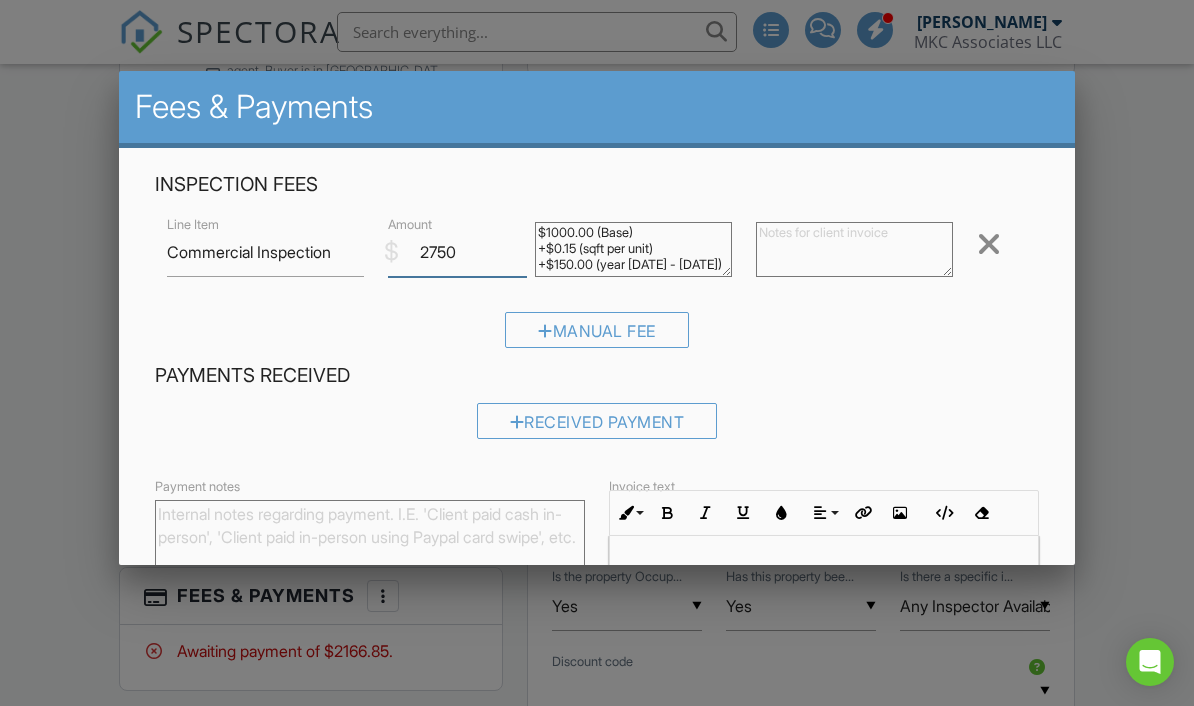 type on "2750" 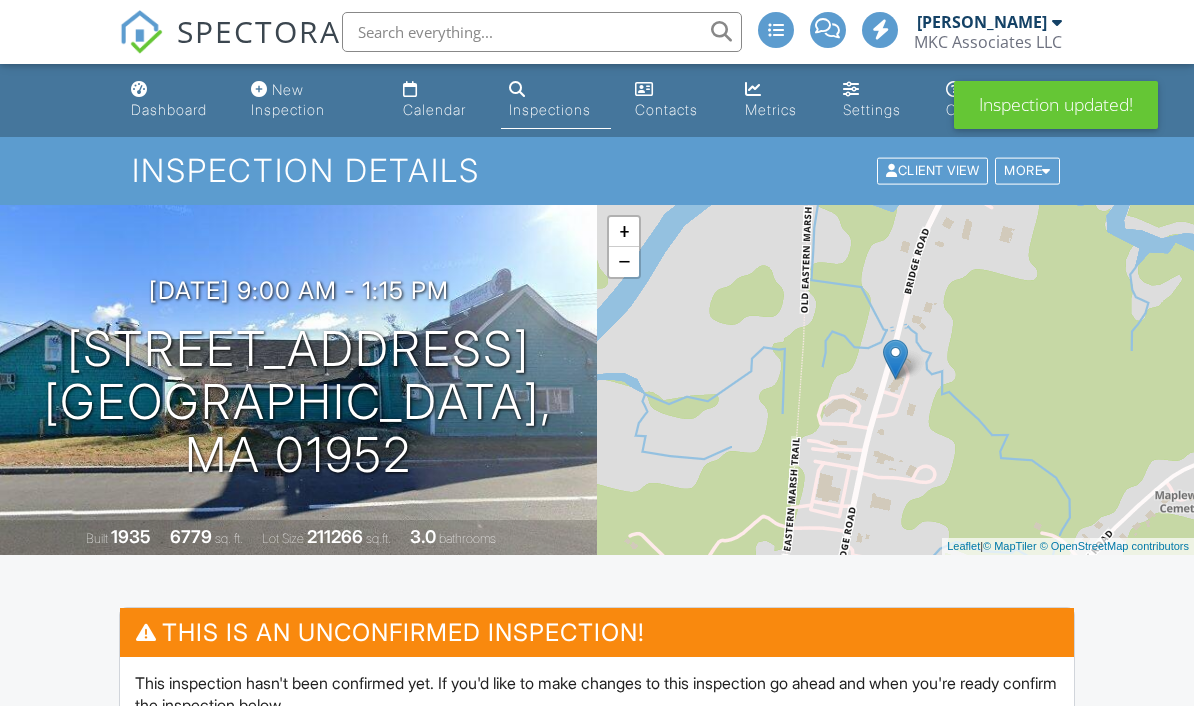 scroll, scrollTop: 448, scrollLeft: 0, axis: vertical 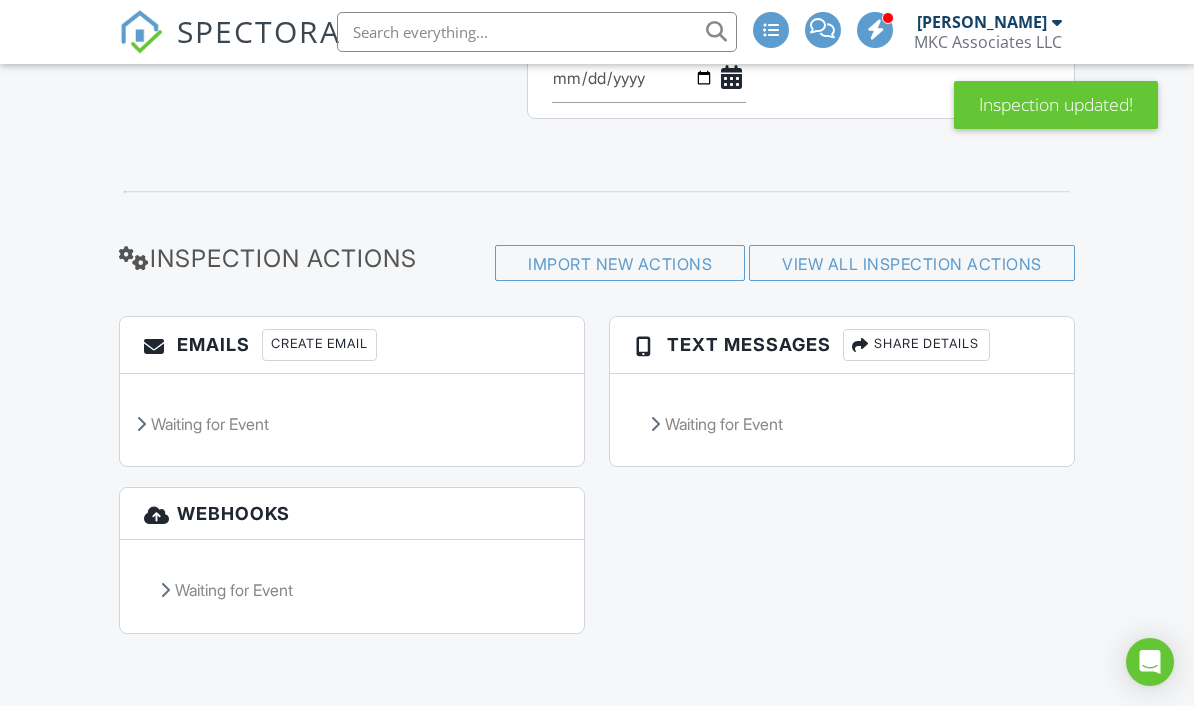click on "Create Email" at bounding box center [319, 345] 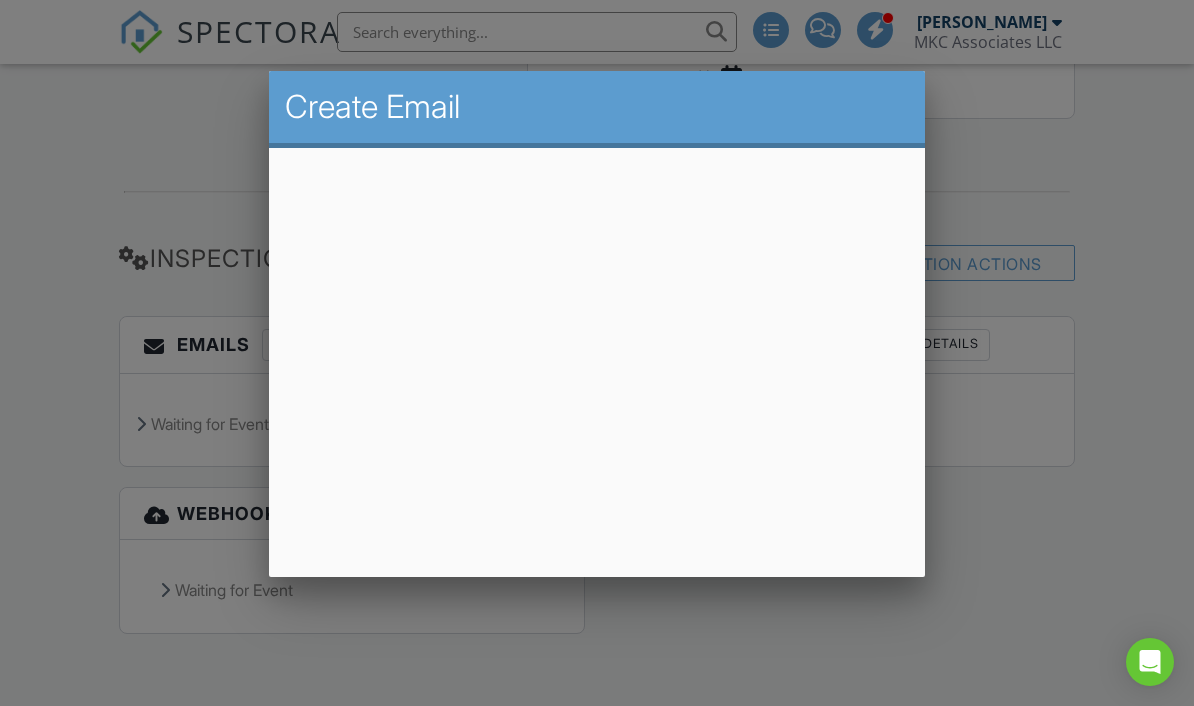 scroll, scrollTop: 2718, scrollLeft: 0, axis: vertical 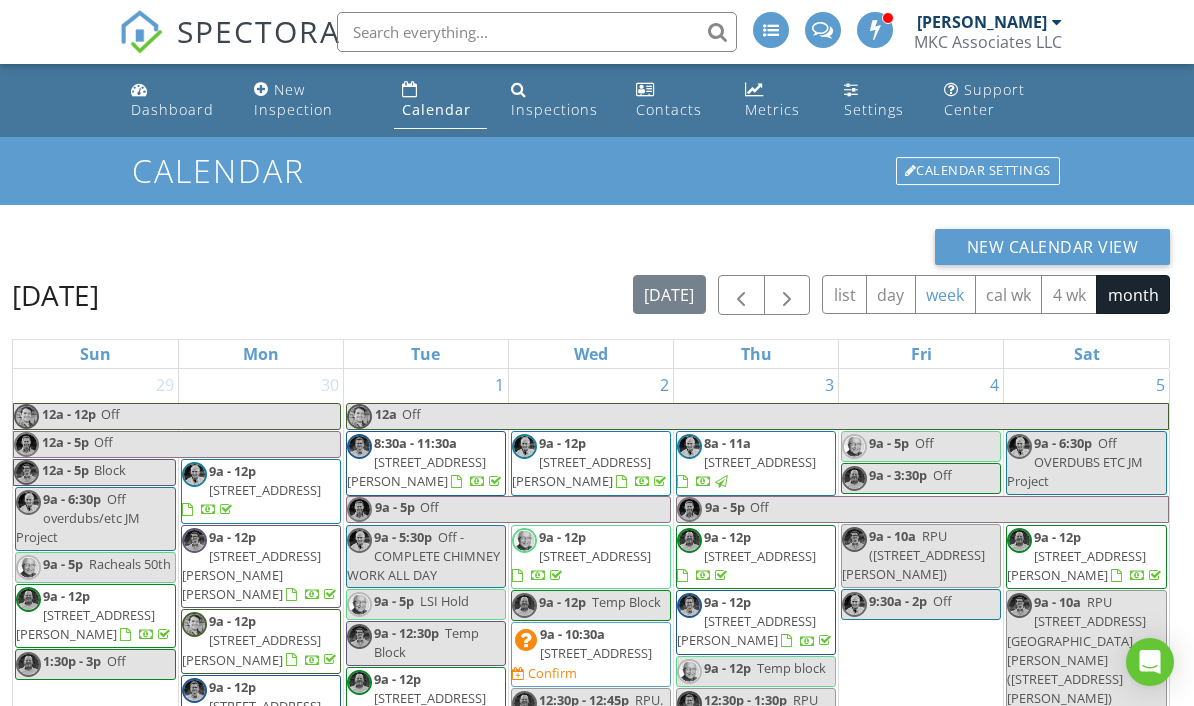 click on "week" at bounding box center (945, 294) 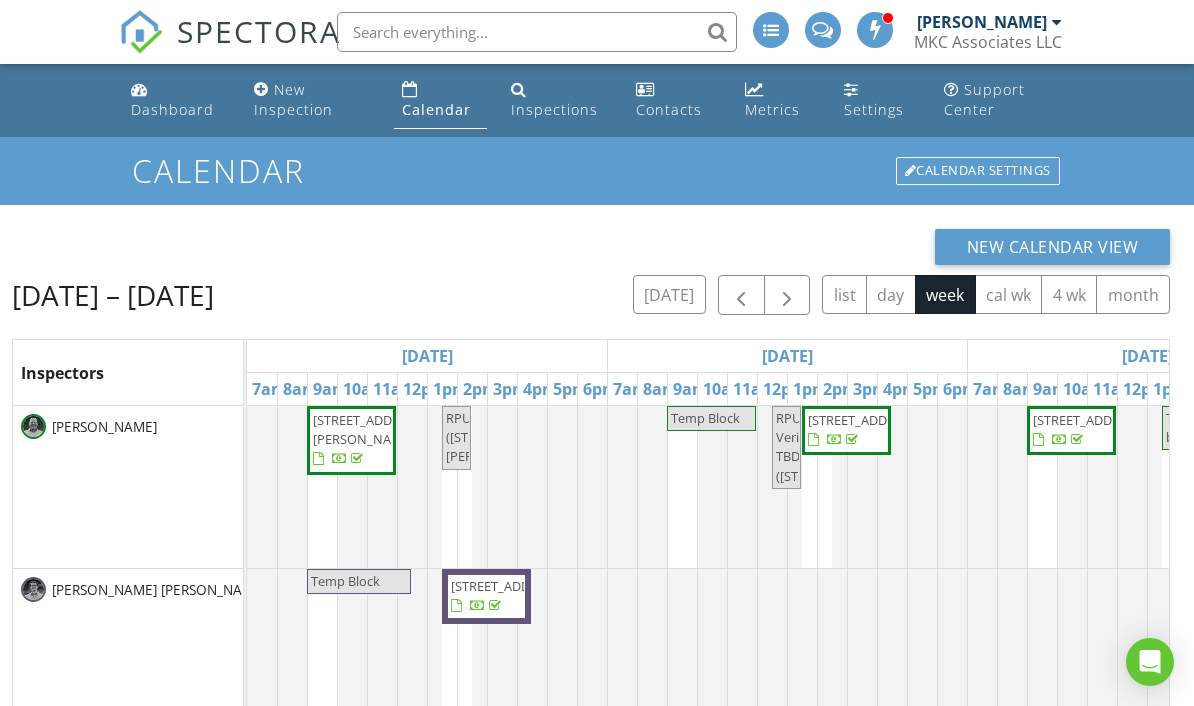scroll, scrollTop: 0, scrollLeft: 136, axis: horizontal 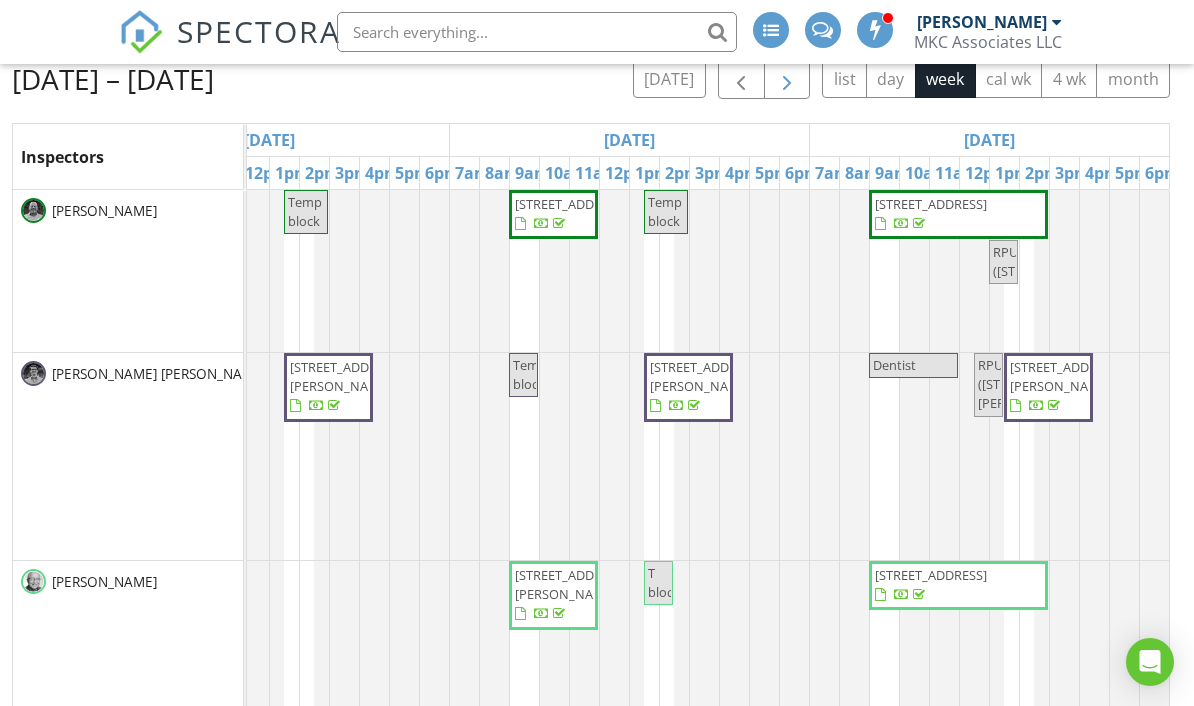 click at bounding box center (787, 80) 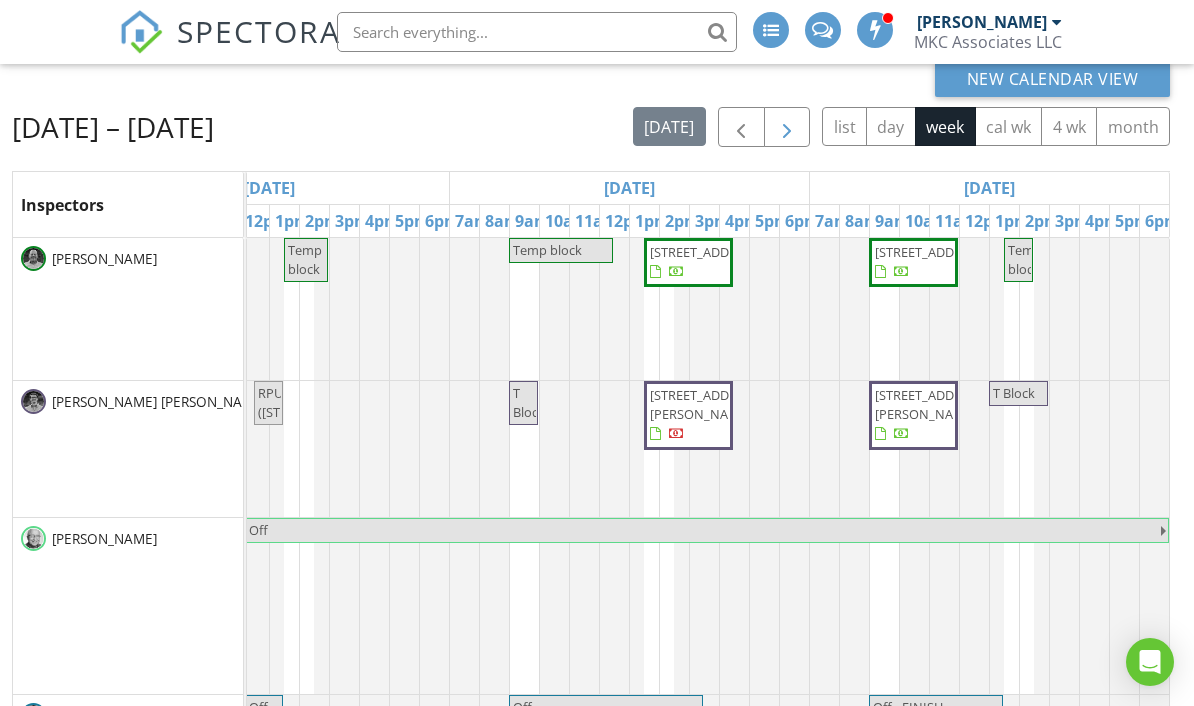 click at bounding box center (787, 128) 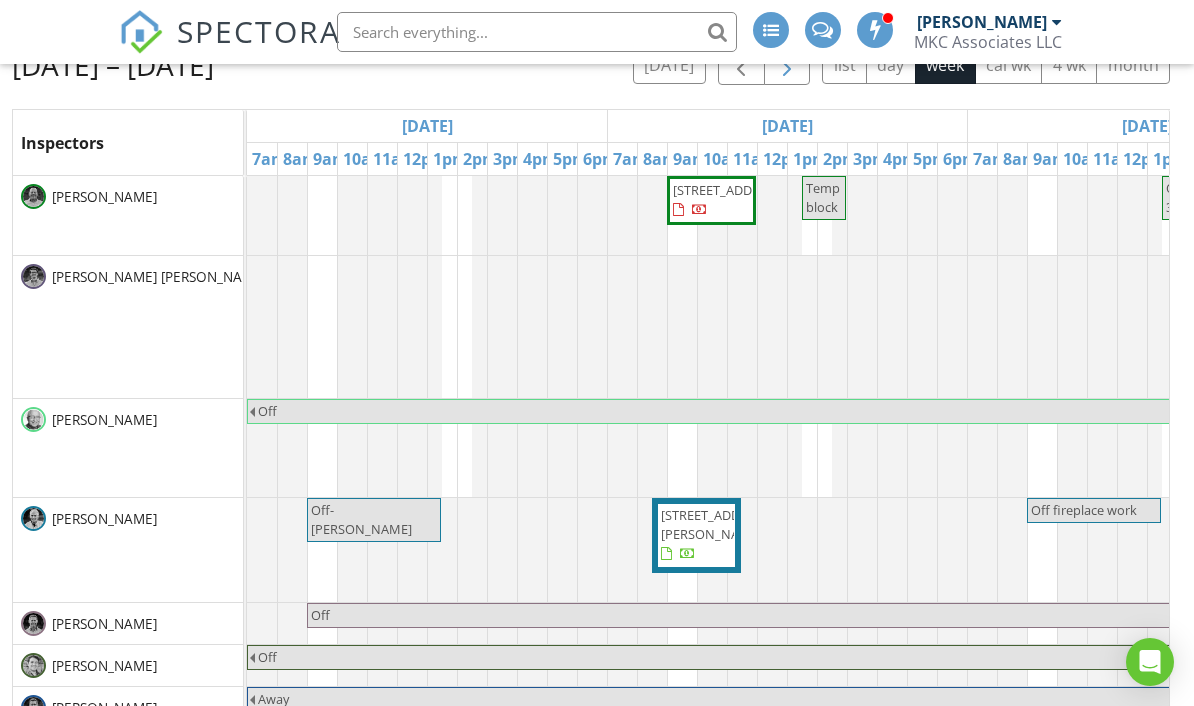 scroll, scrollTop: 0, scrollLeft: 140, axis: horizontal 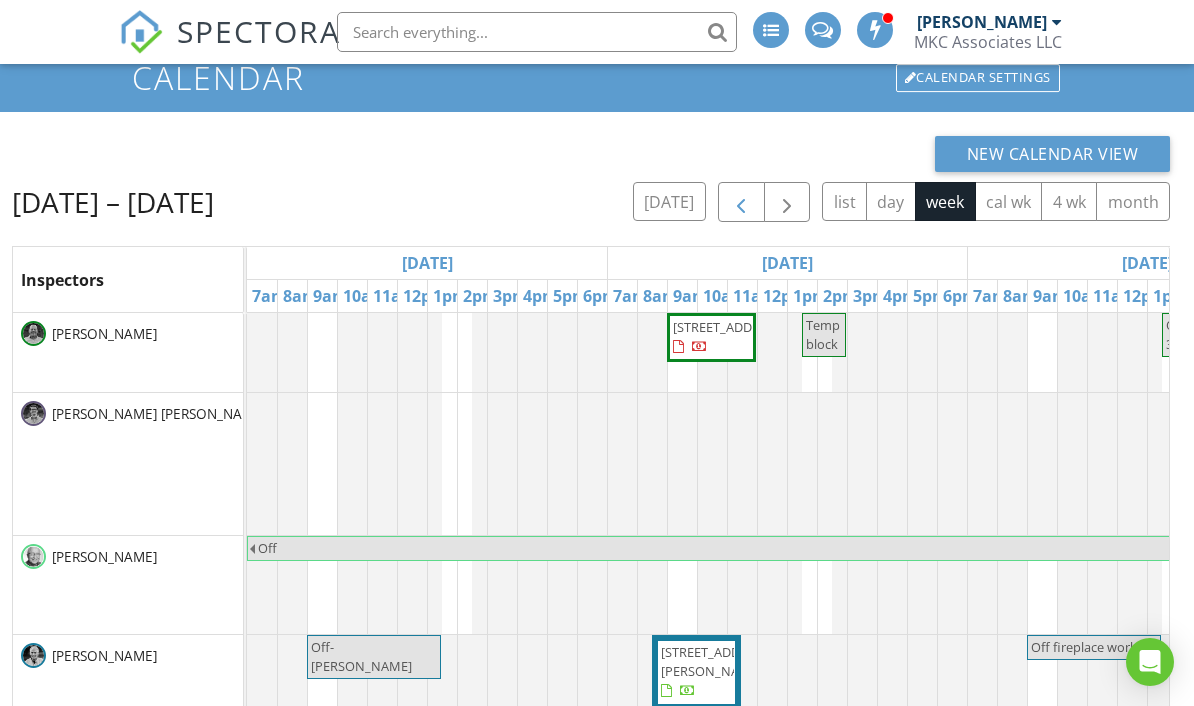 click at bounding box center [741, 203] 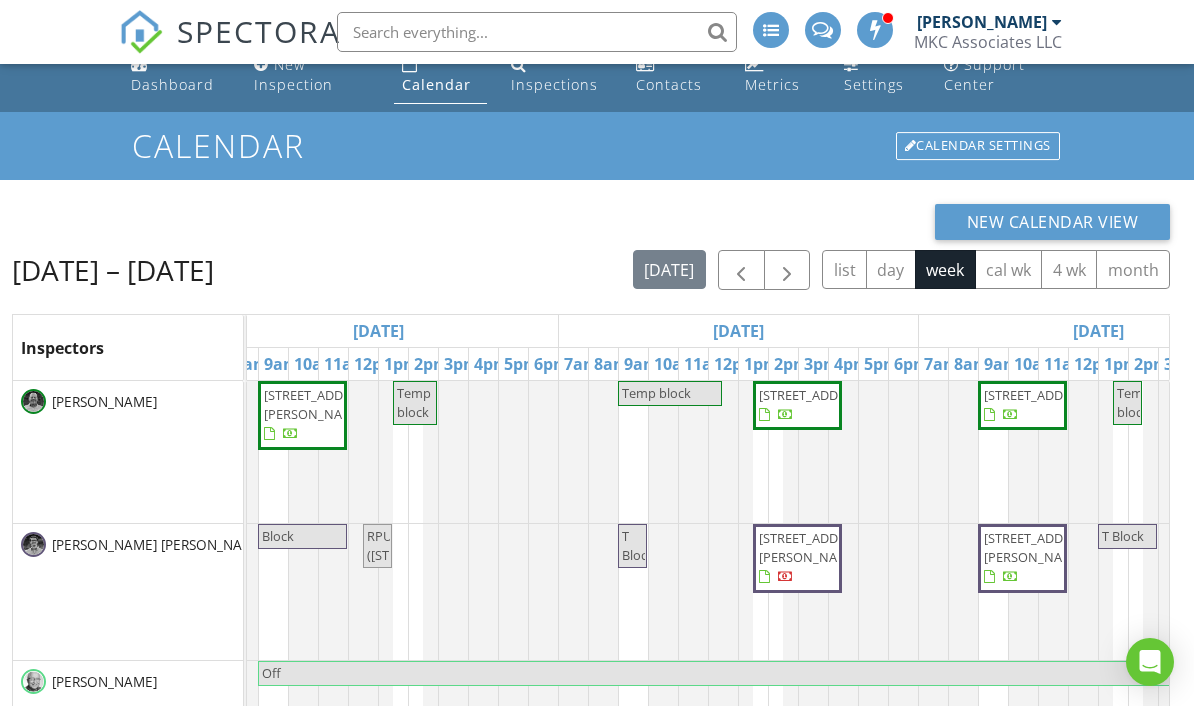 click on "Jul 8 – 14, 2025 today list day week cal wk 4 wk month" at bounding box center (591, 270) 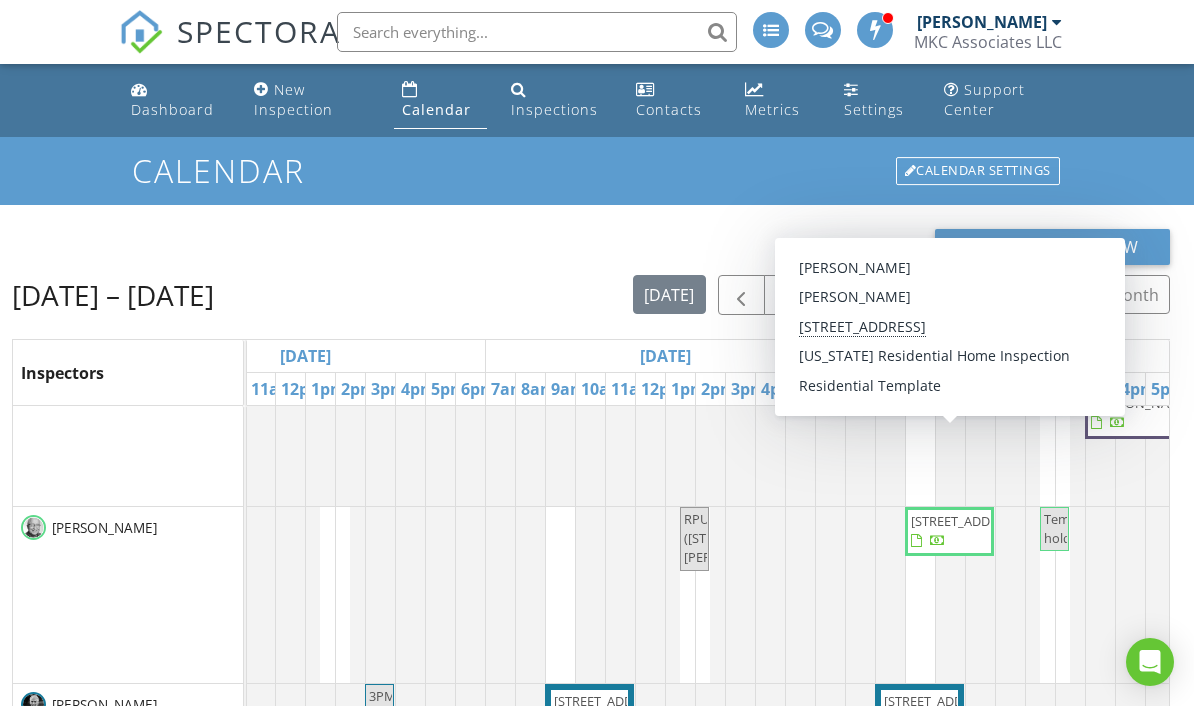 click on "1 Westward Cir, North Reading 01864" at bounding box center [949, 531] 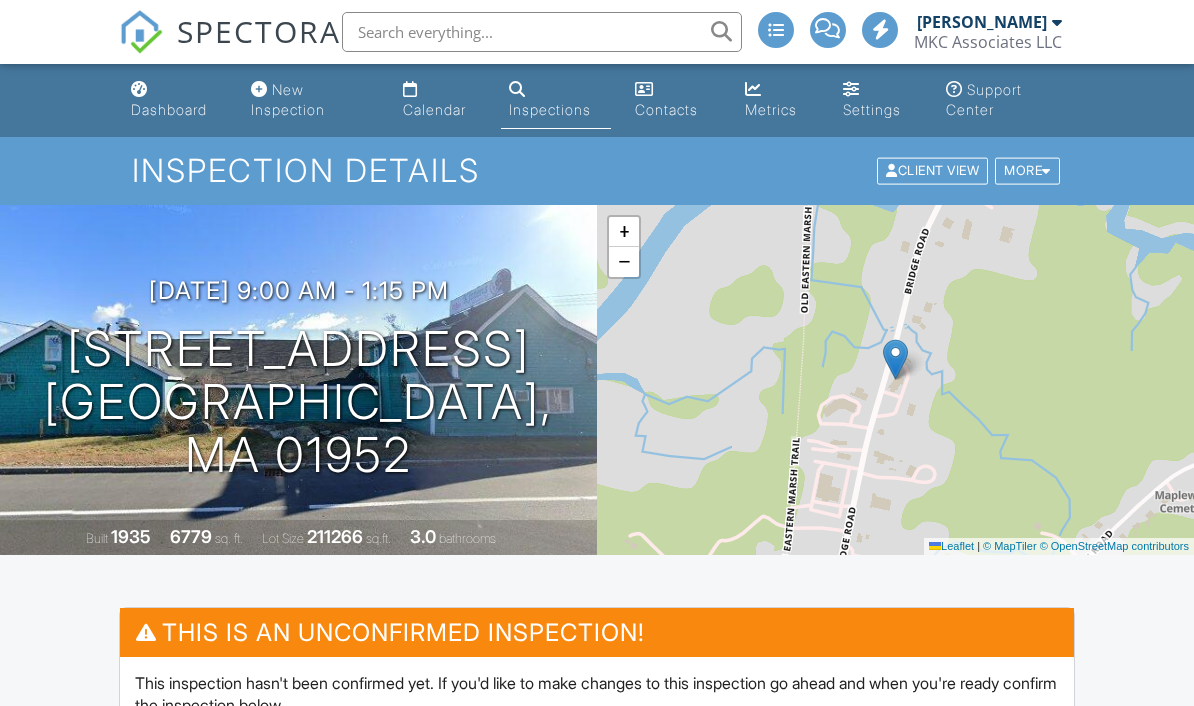 scroll, scrollTop: 2718, scrollLeft: 0, axis: vertical 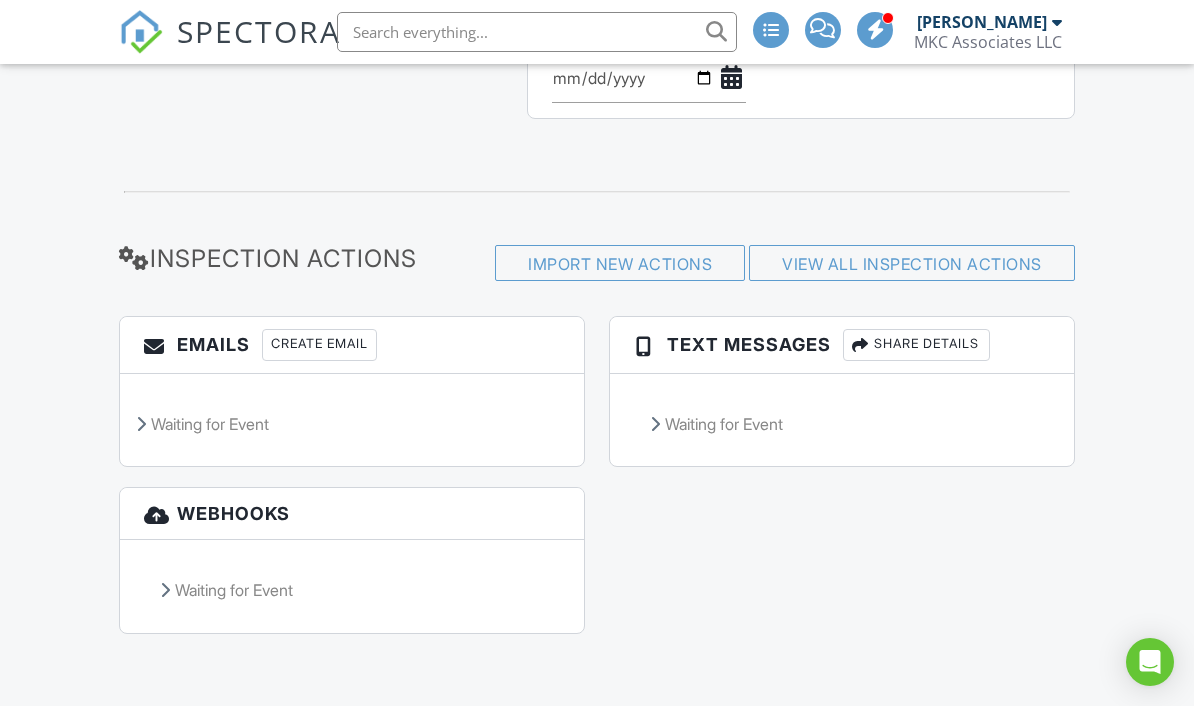 click at bounding box center (537, 32) 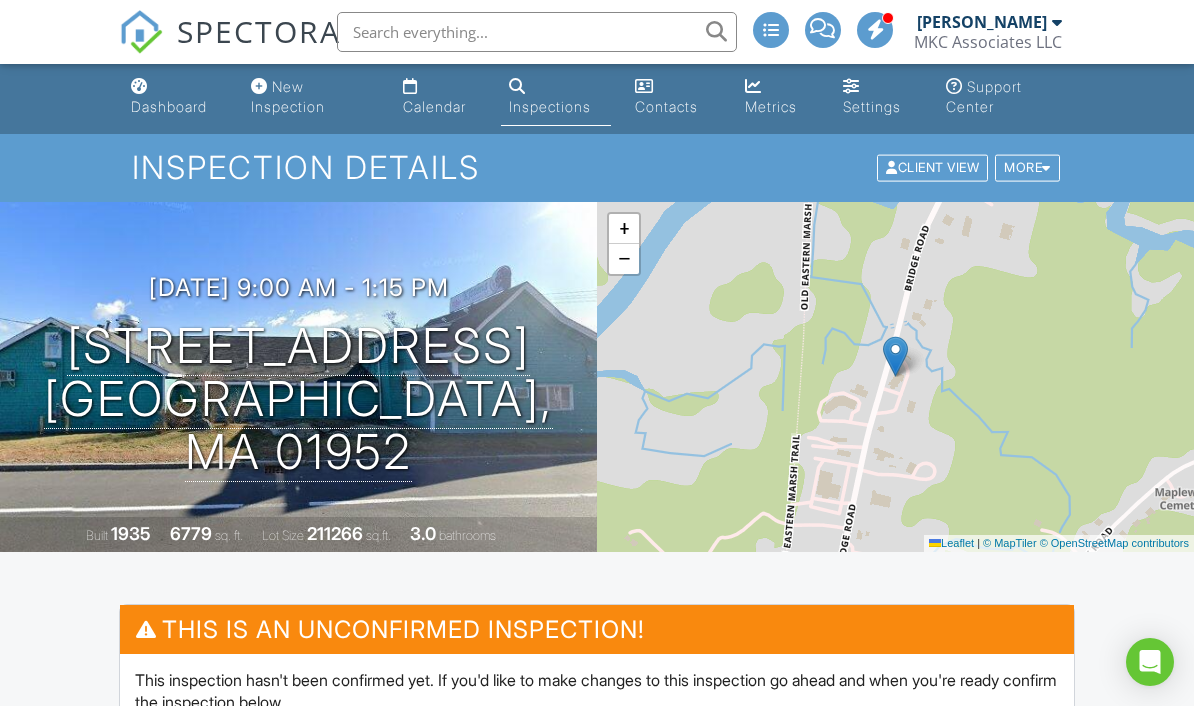 scroll, scrollTop: 0, scrollLeft: 0, axis: both 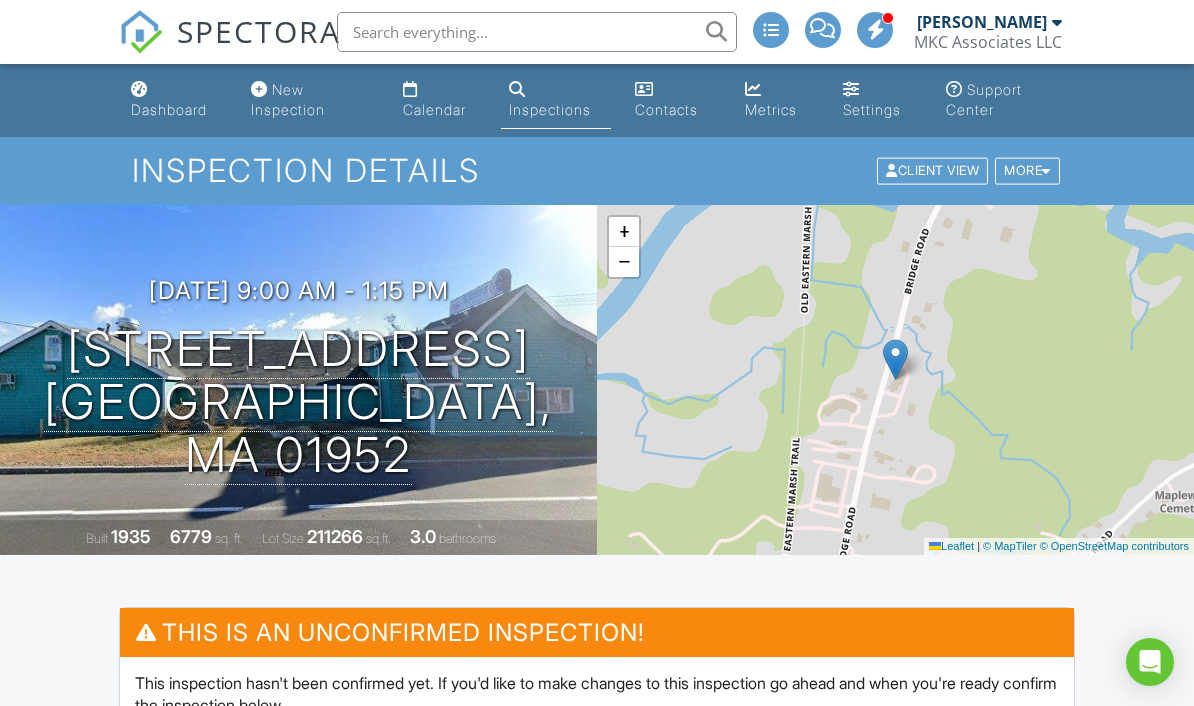 click at bounding box center [537, 32] 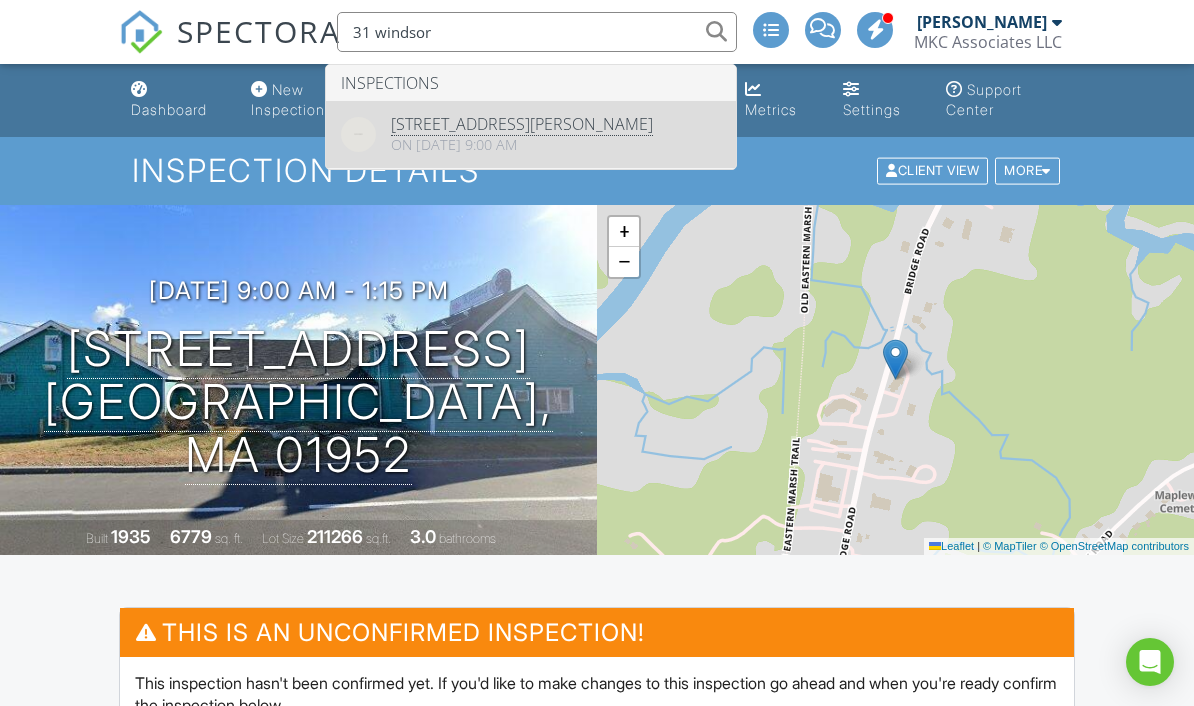 type on "31 windsor" 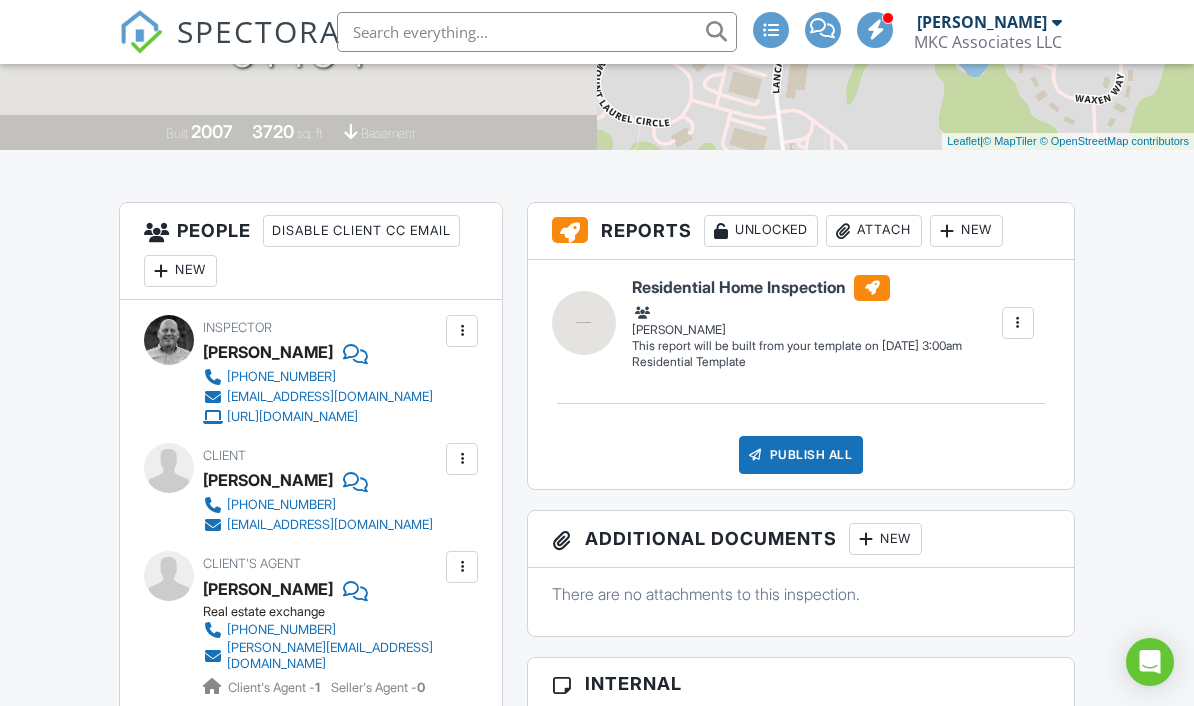 scroll, scrollTop: 84, scrollLeft: 0, axis: vertical 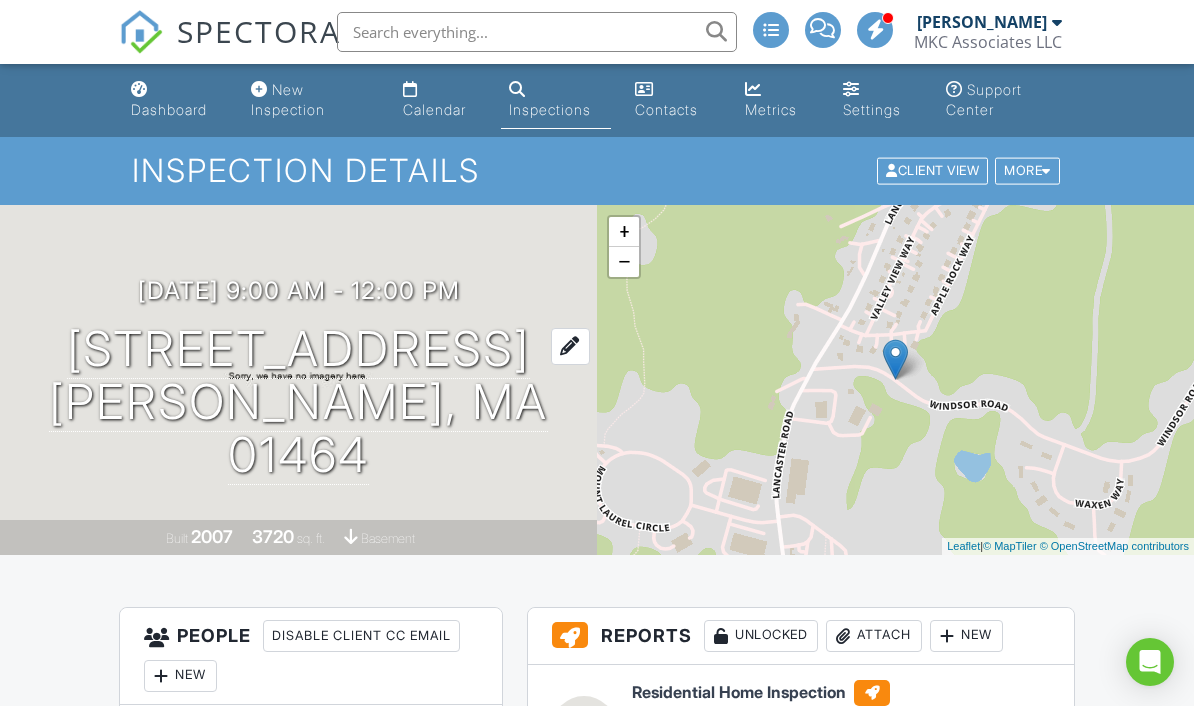 click on "[STREET_ADDRESS]
[GEOGRAPHIC_DATA], MA 01464" at bounding box center (298, 402) 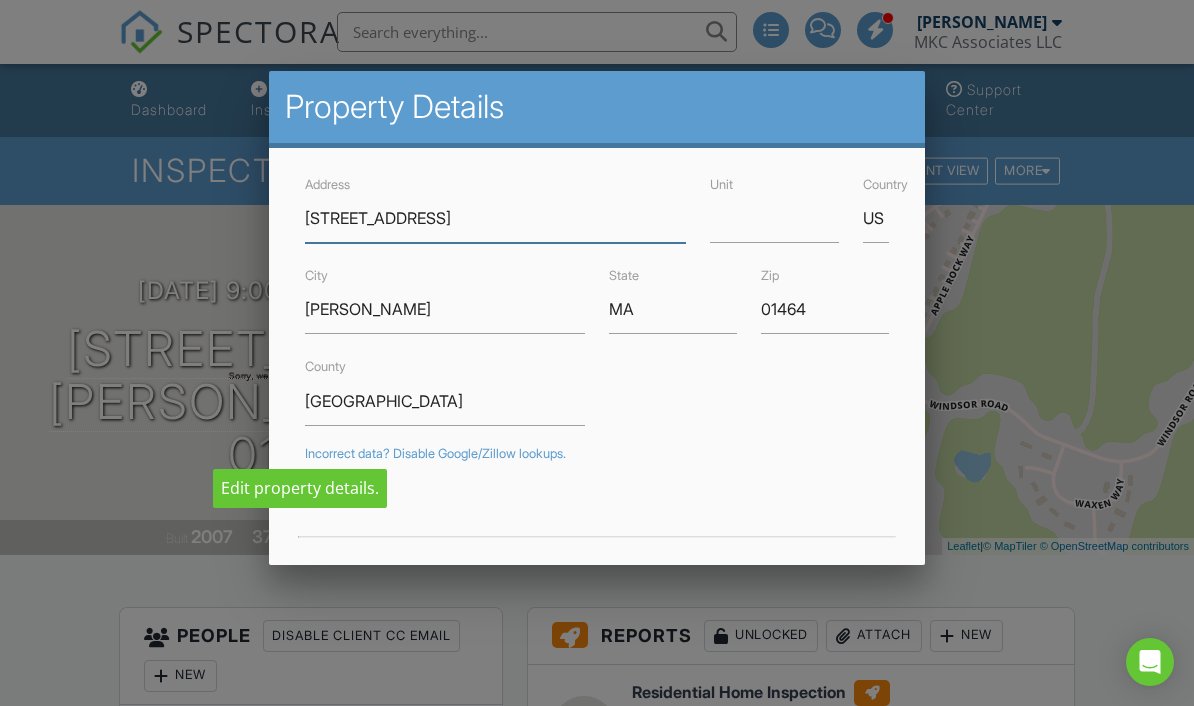 click on "31 Windsor Rd" at bounding box center (496, 218) 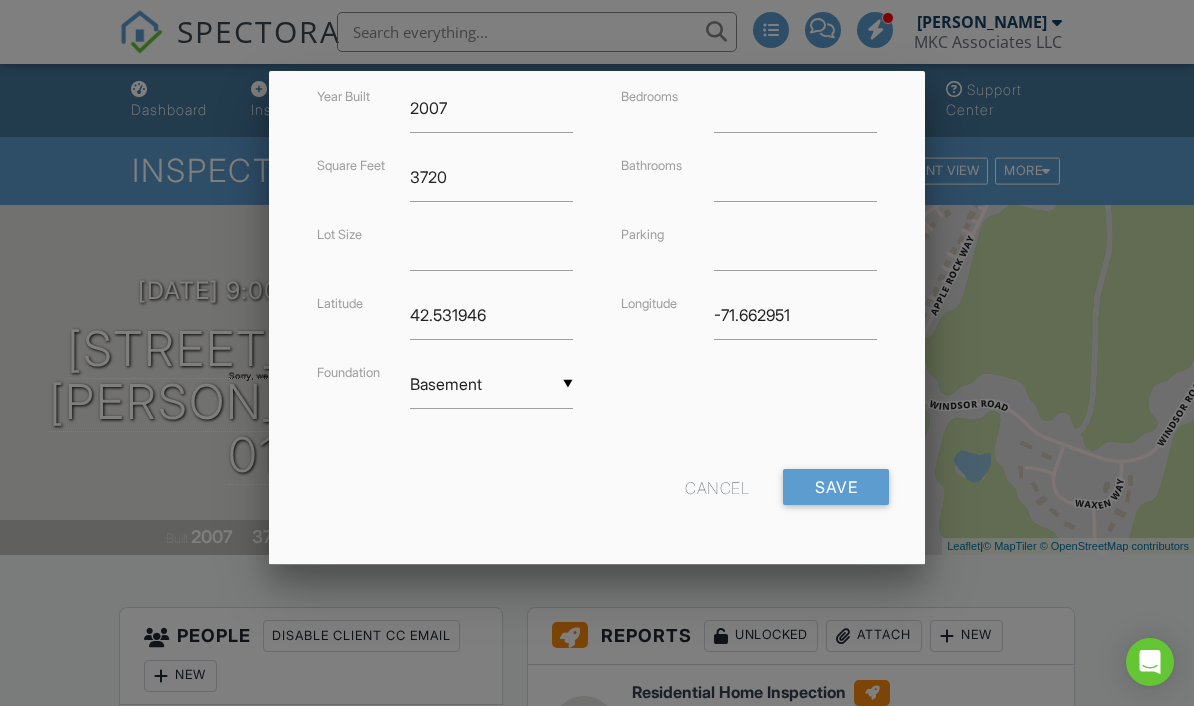 scroll, scrollTop: 504, scrollLeft: 0, axis: vertical 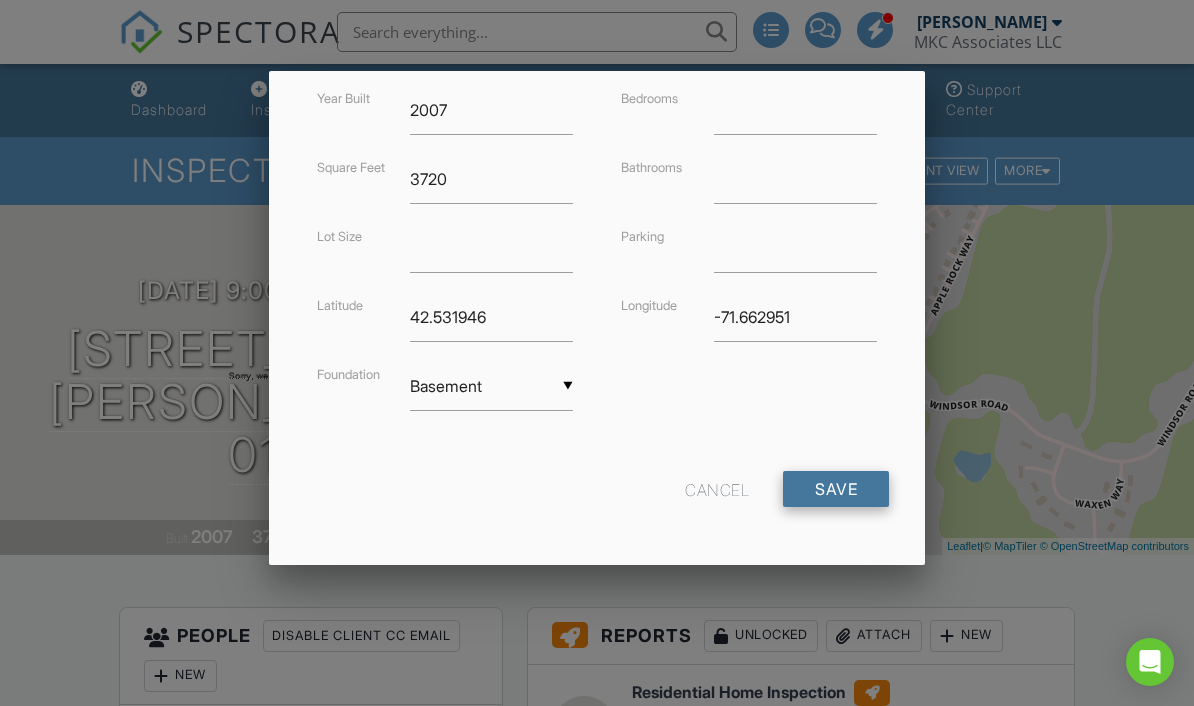 type on "[STREET_ADDRESS]" 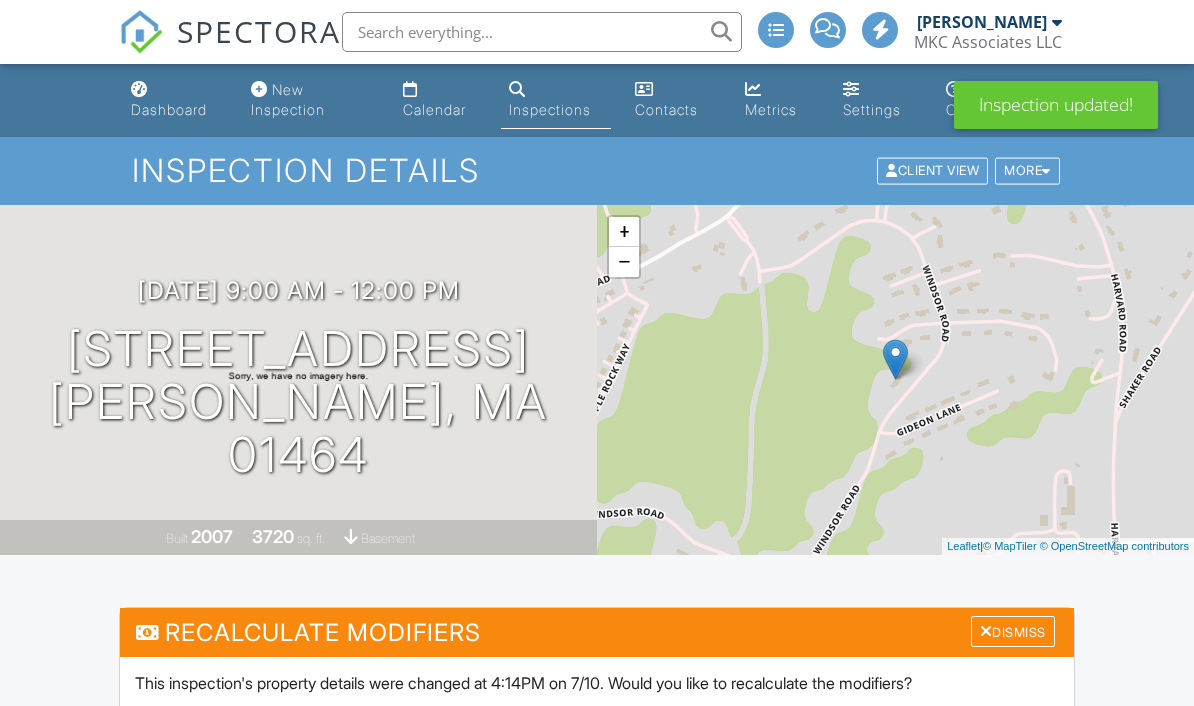 scroll, scrollTop: 0, scrollLeft: 0, axis: both 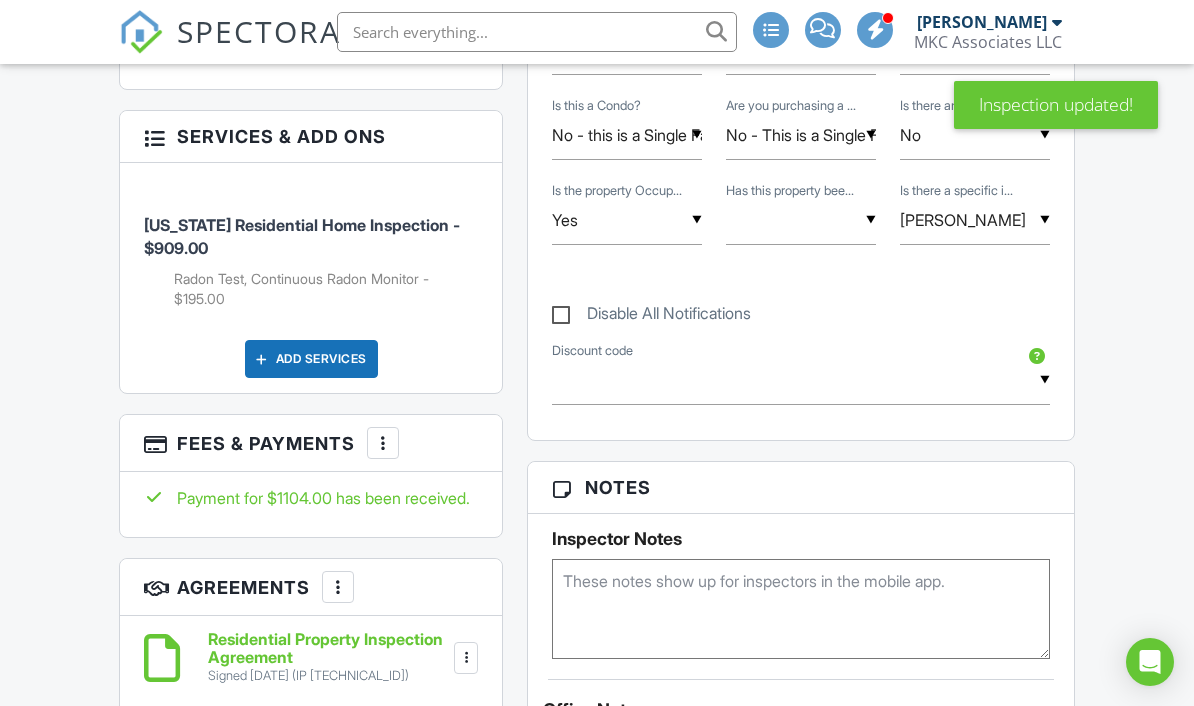 click on "Add Services" at bounding box center (311, 359) 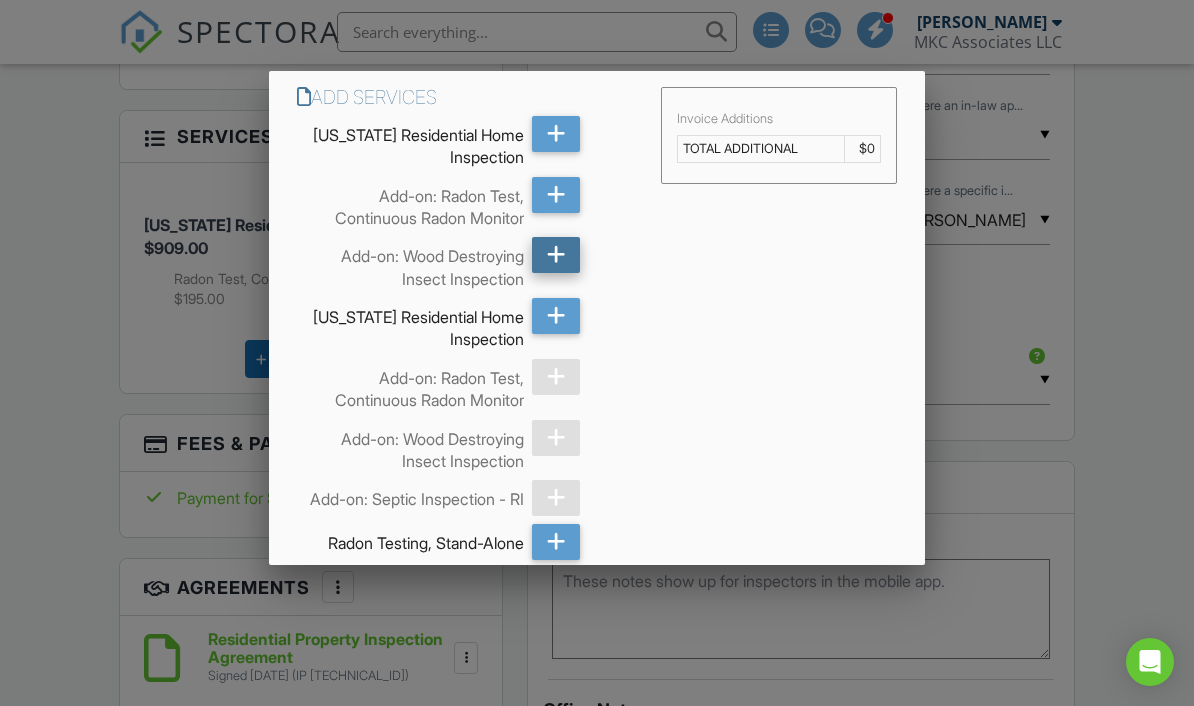 click at bounding box center [556, 255] 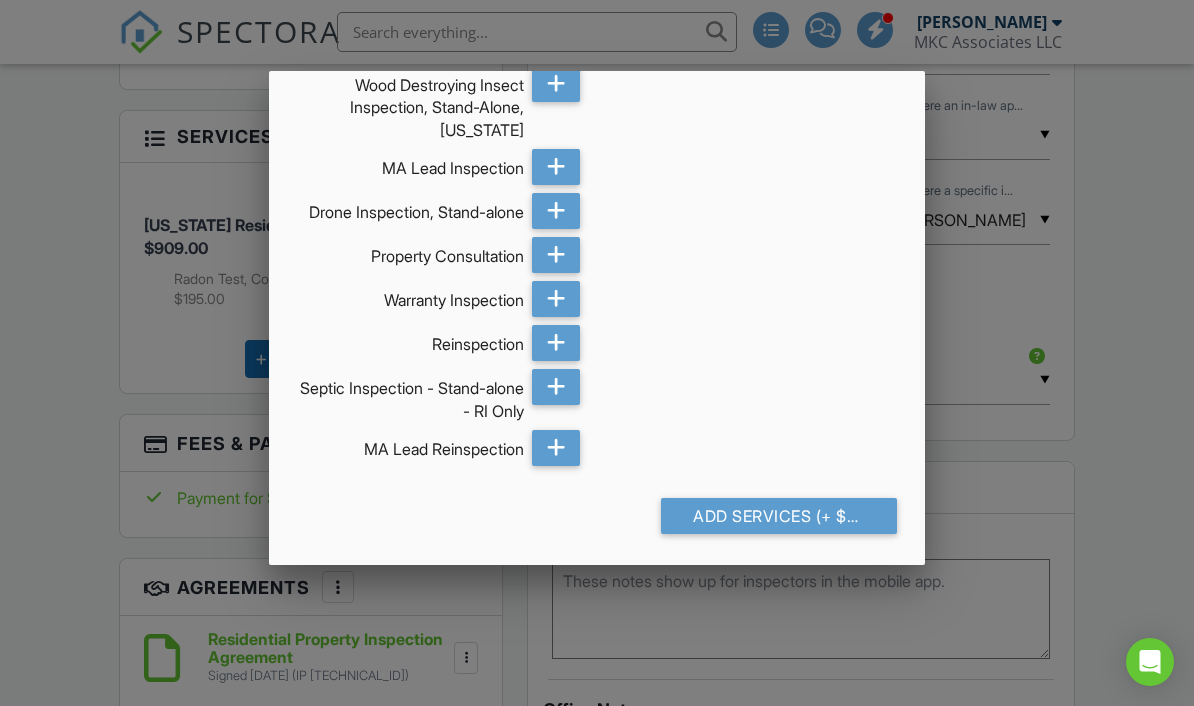 scroll, scrollTop: 916, scrollLeft: 0, axis: vertical 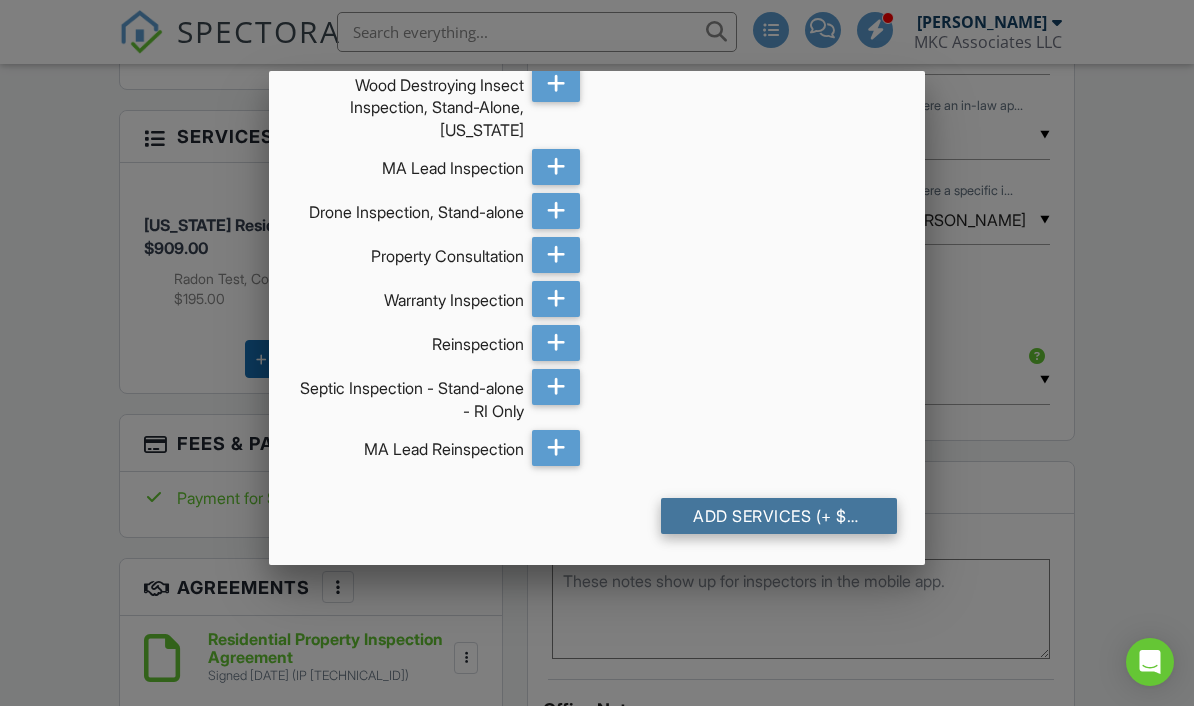 click on "Add Services
(+ $95.0)" at bounding box center [779, 516] 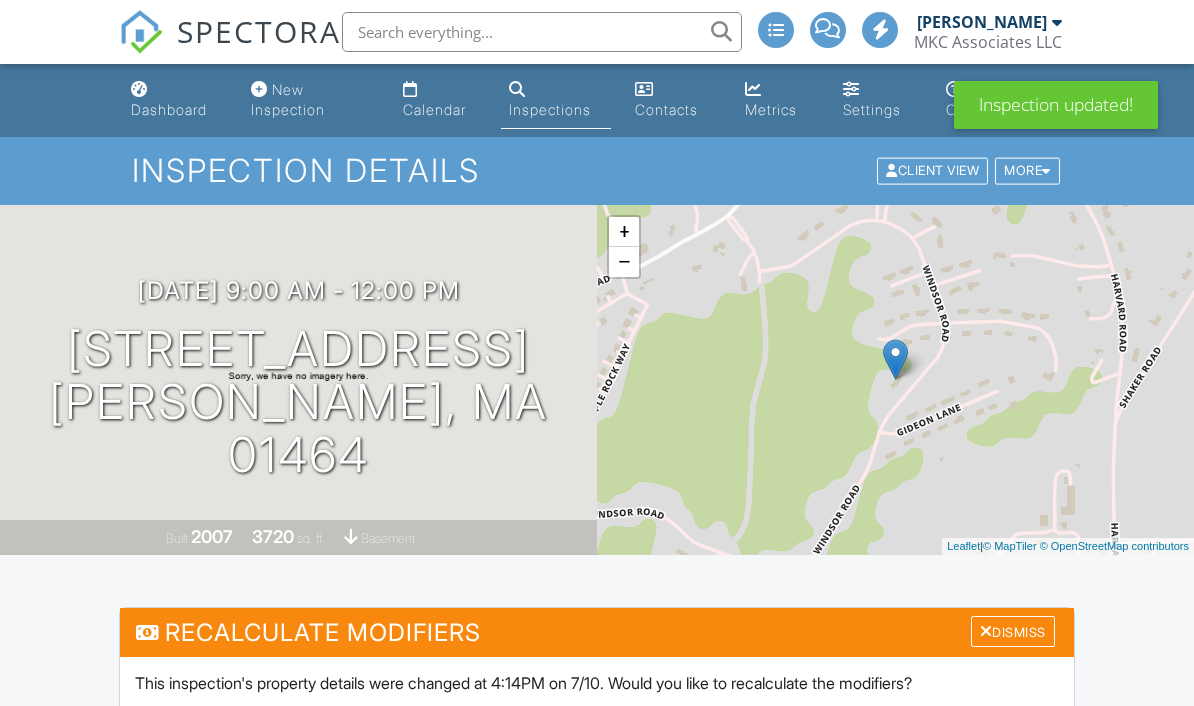 scroll, scrollTop: 0, scrollLeft: 0, axis: both 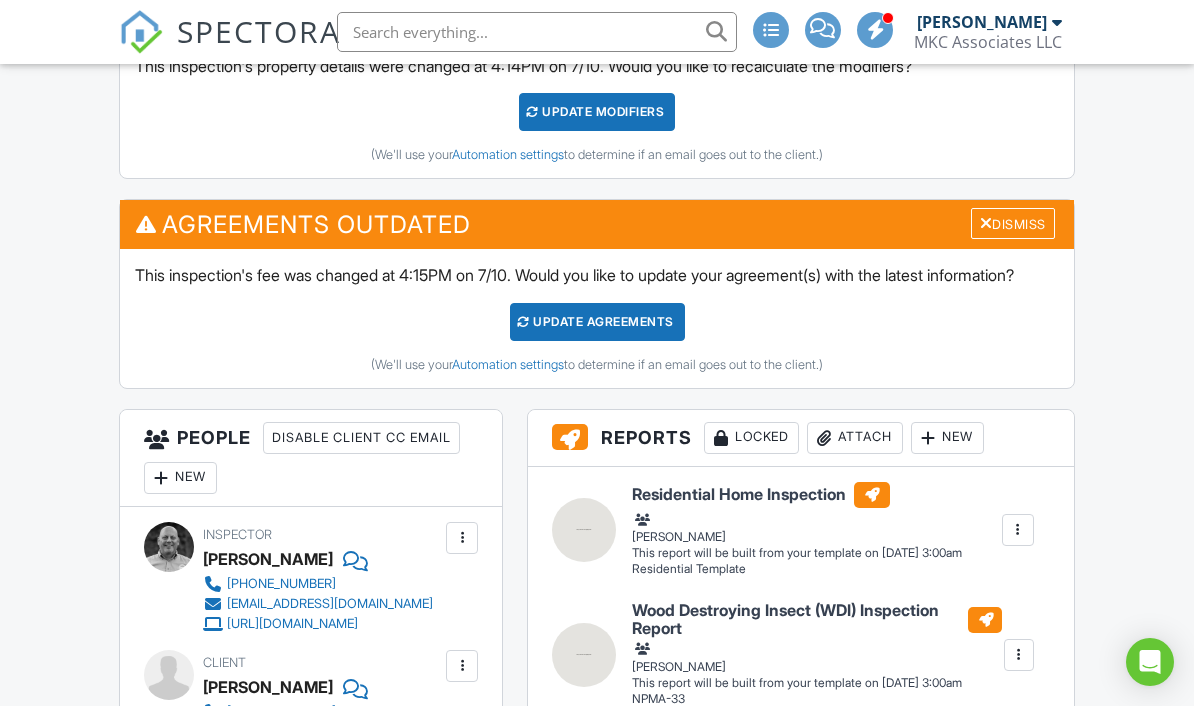 click on "Update Agreements" at bounding box center (597, 322) 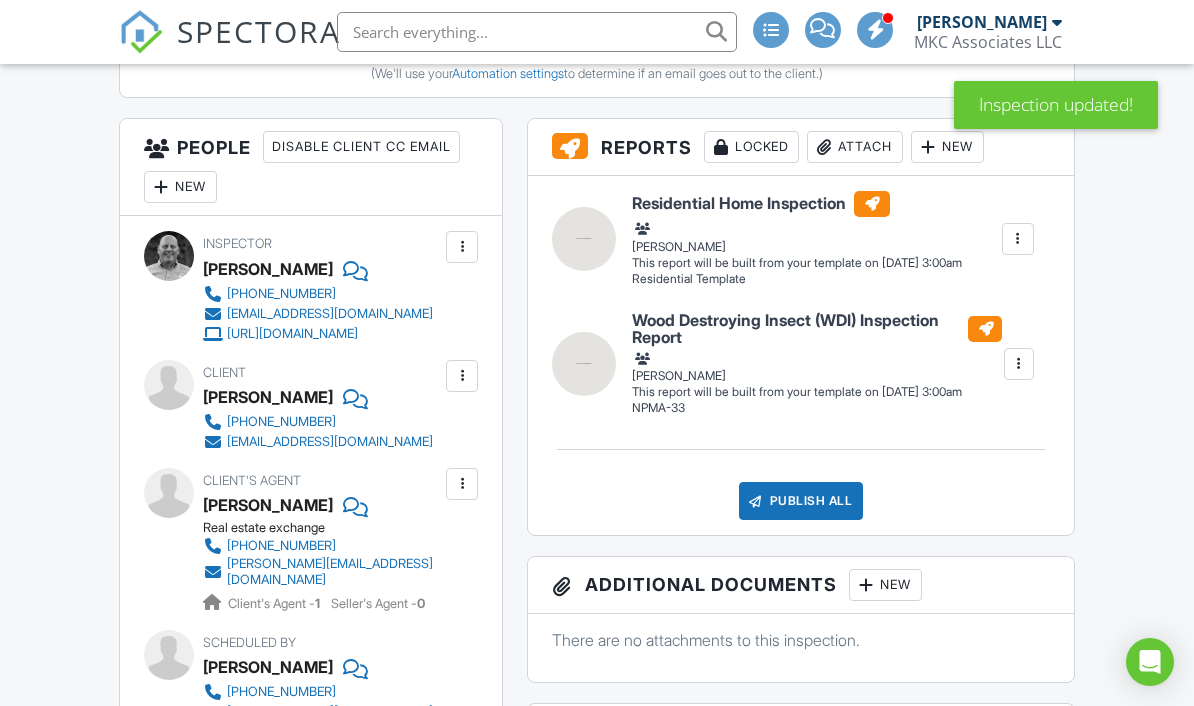 scroll, scrollTop: 822, scrollLeft: 0, axis: vertical 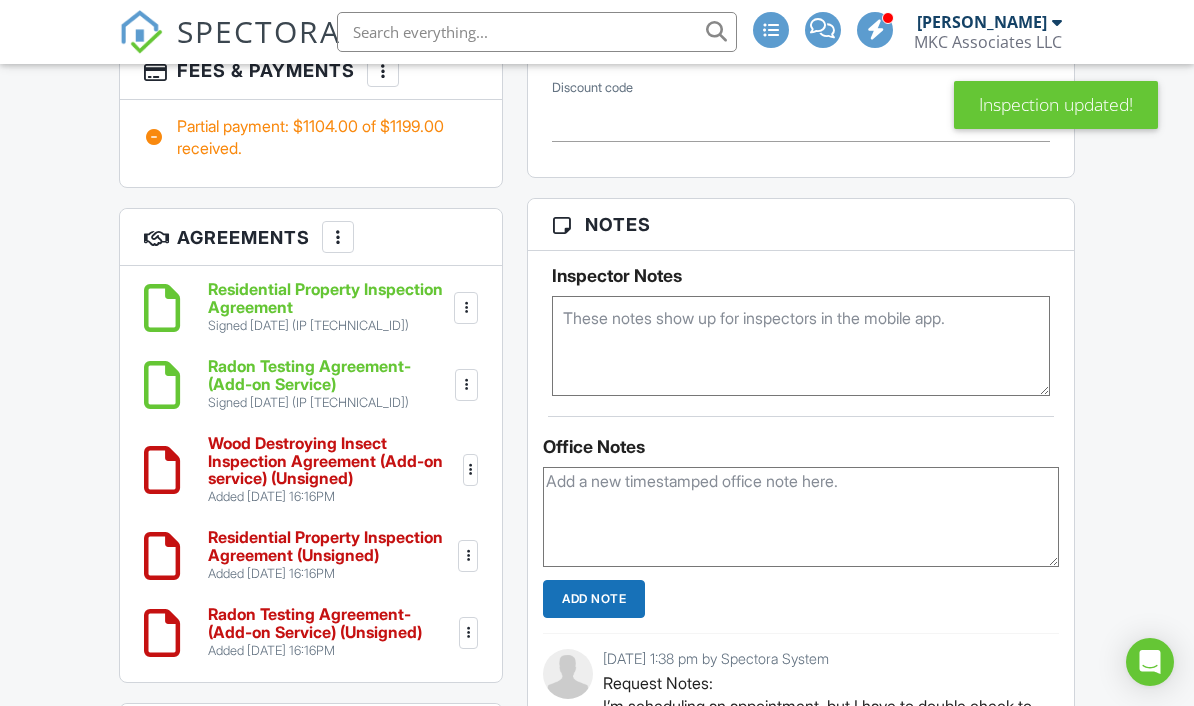 click at bounding box center (466, 308) 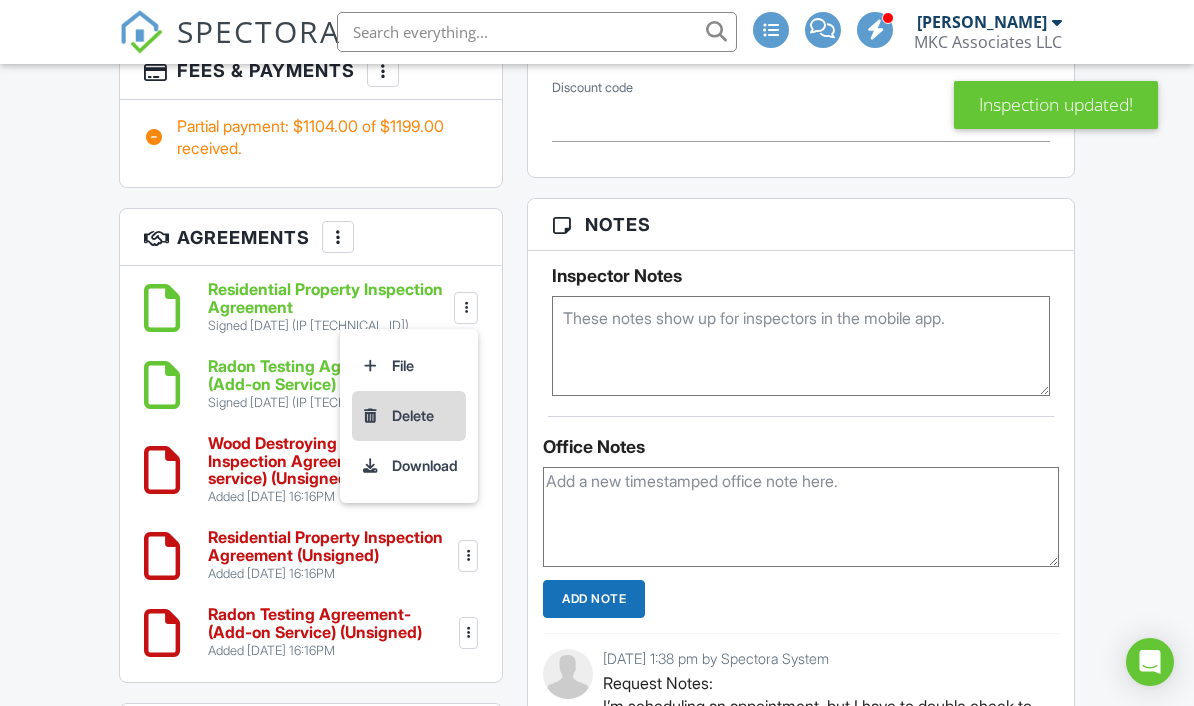 click on "Delete" at bounding box center [409, 416] 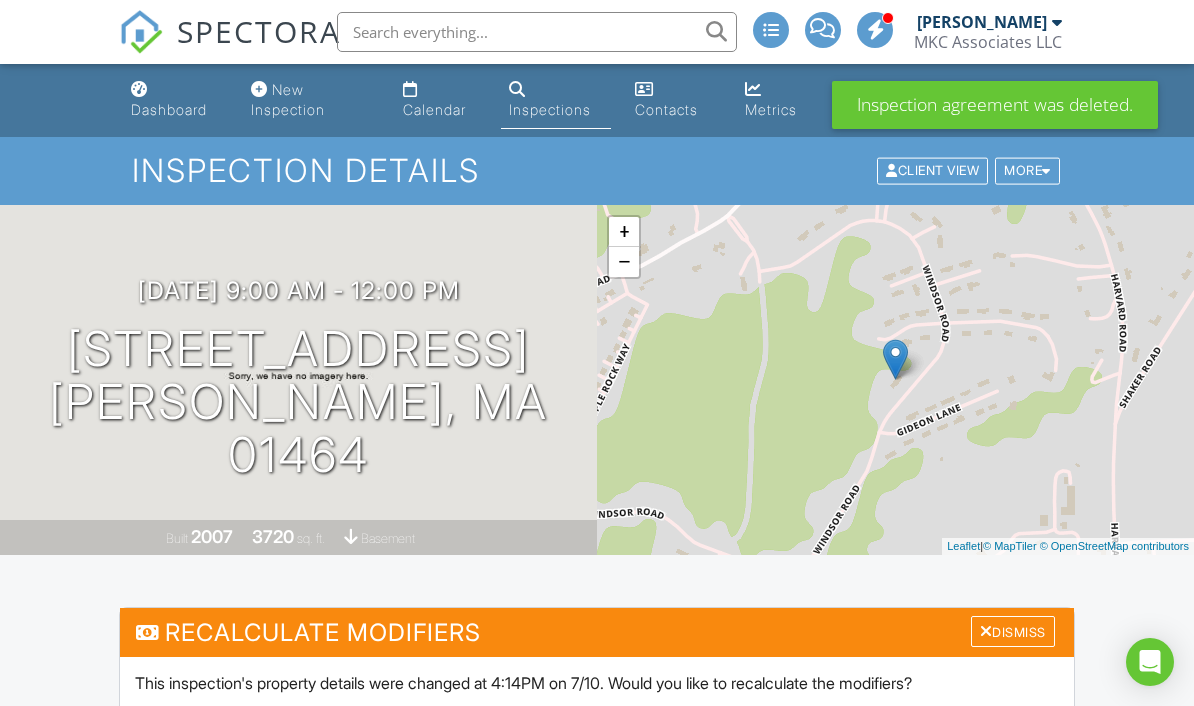 scroll, scrollTop: 655, scrollLeft: 0, axis: vertical 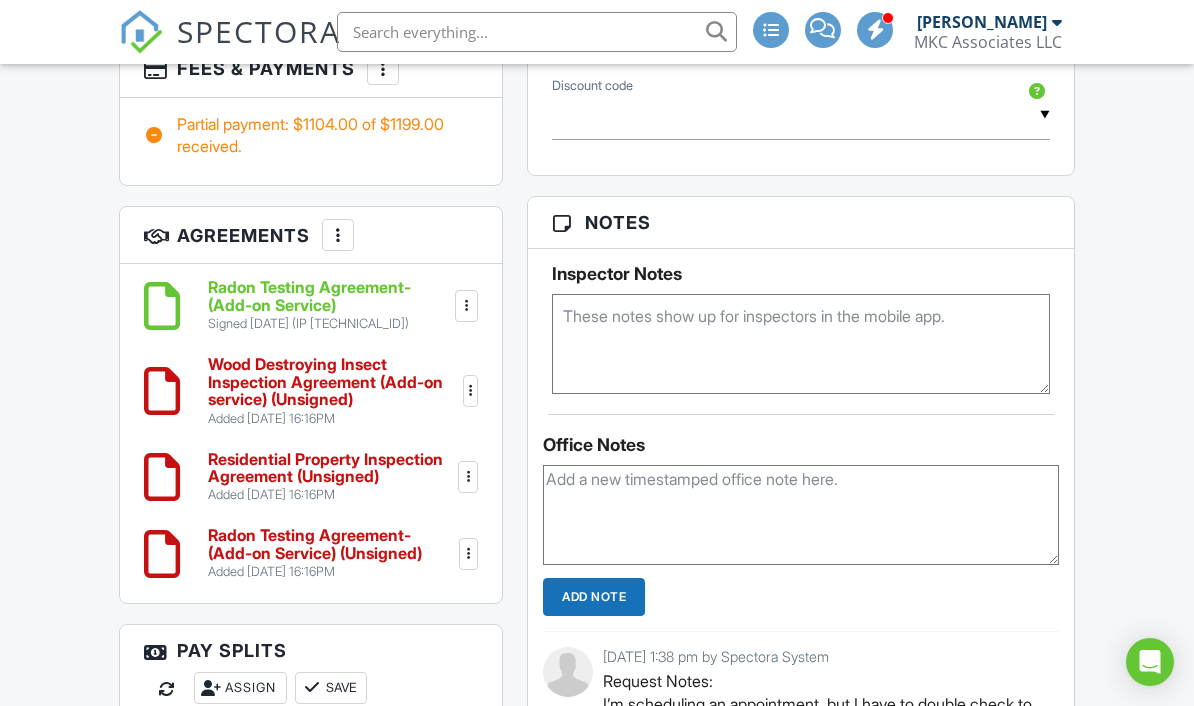 click at bounding box center [467, 306] 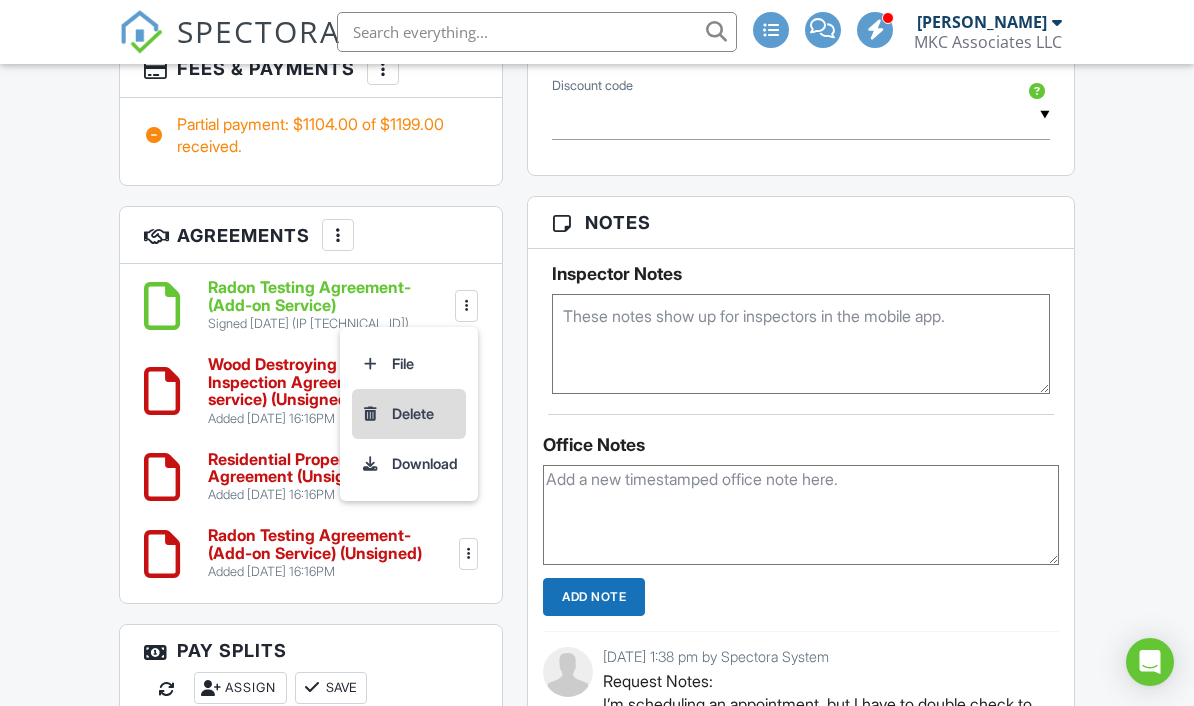 click on "Delete" at bounding box center [409, 414] 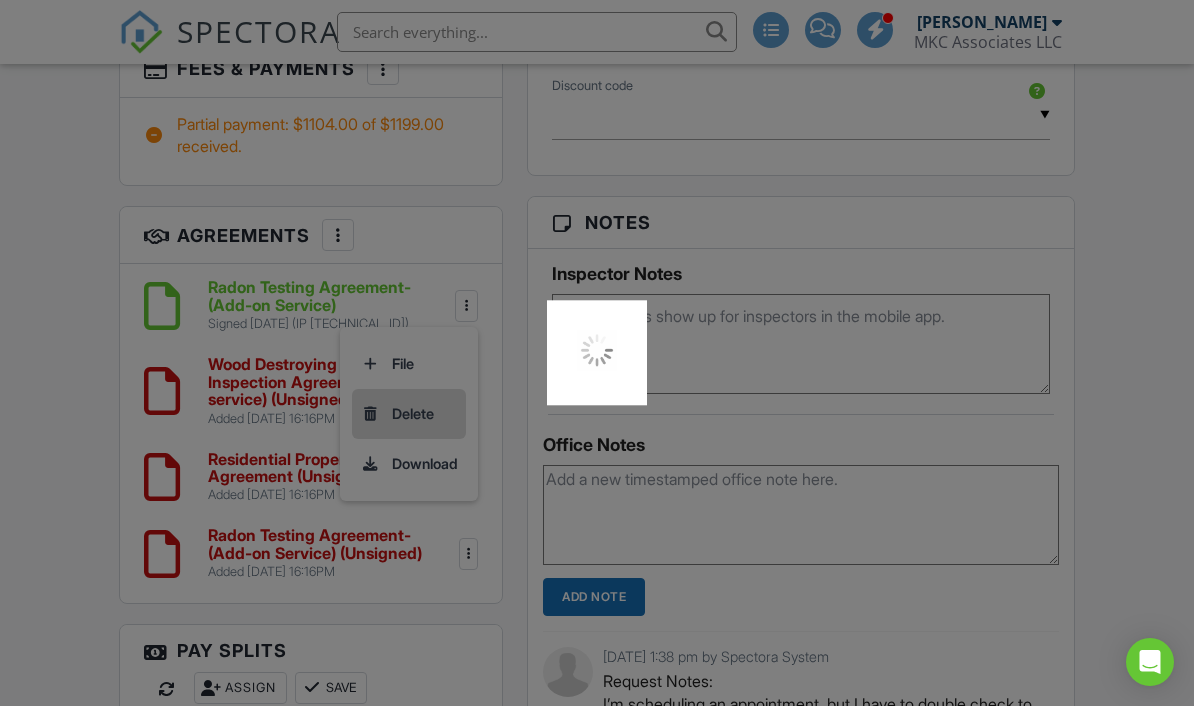 scroll, scrollTop: 1892, scrollLeft: 0, axis: vertical 